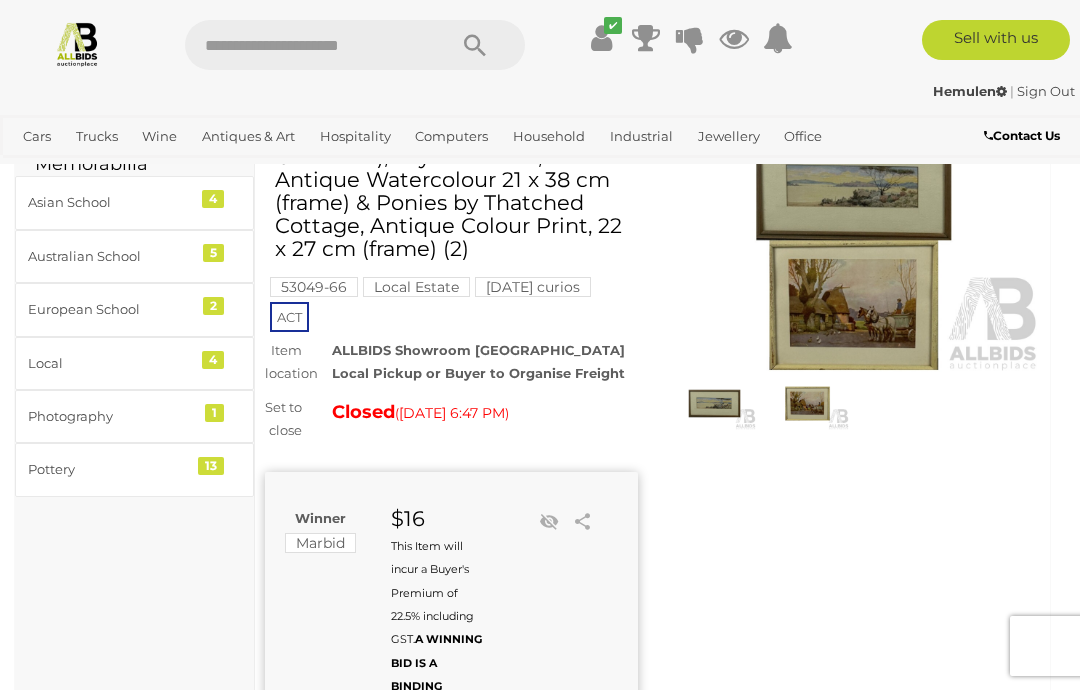 scroll, scrollTop: 0, scrollLeft: 0, axis: both 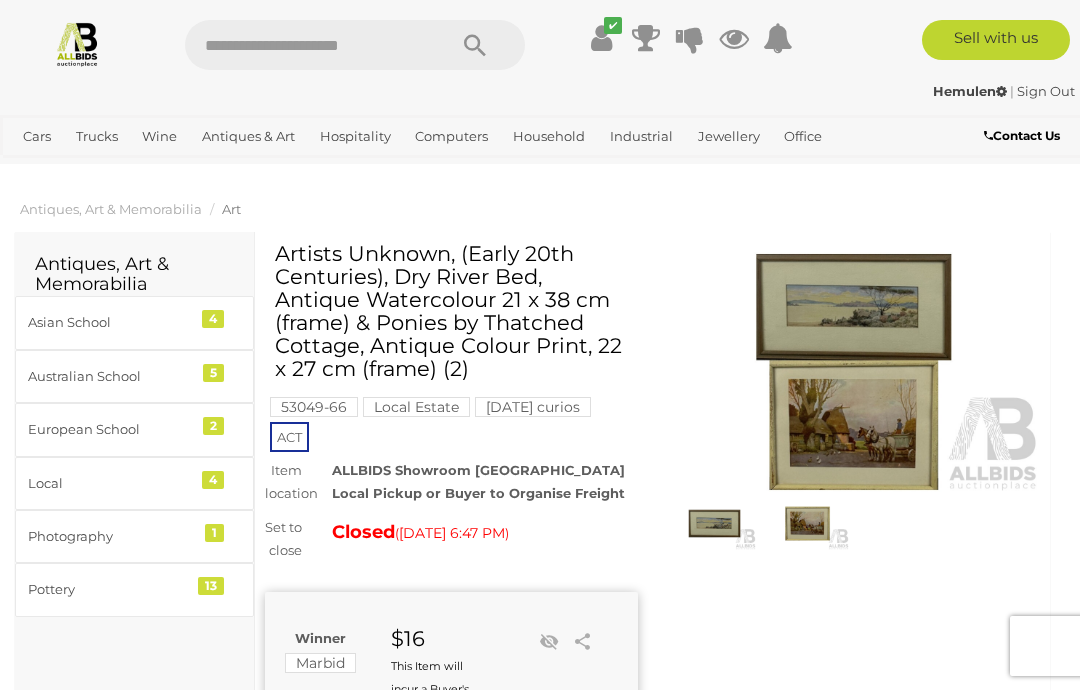 click on "View All Antiques & Art  Auctions" at bounding box center (0, 0) 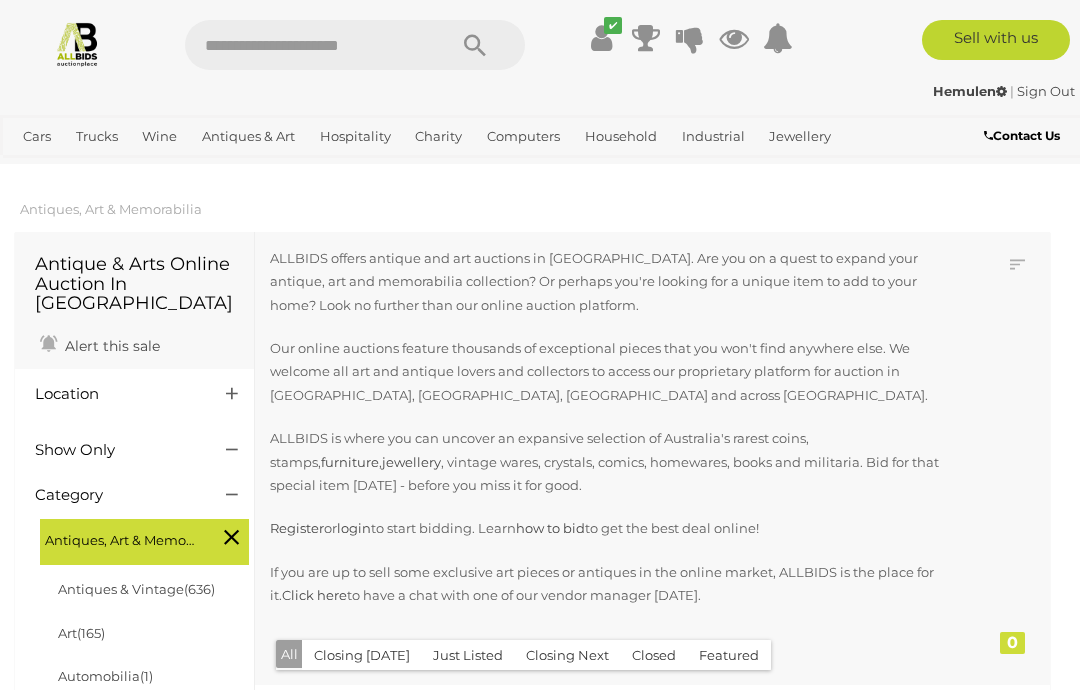 scroll, scrollTop: 33, scrollLeft: 0, axis: vertical 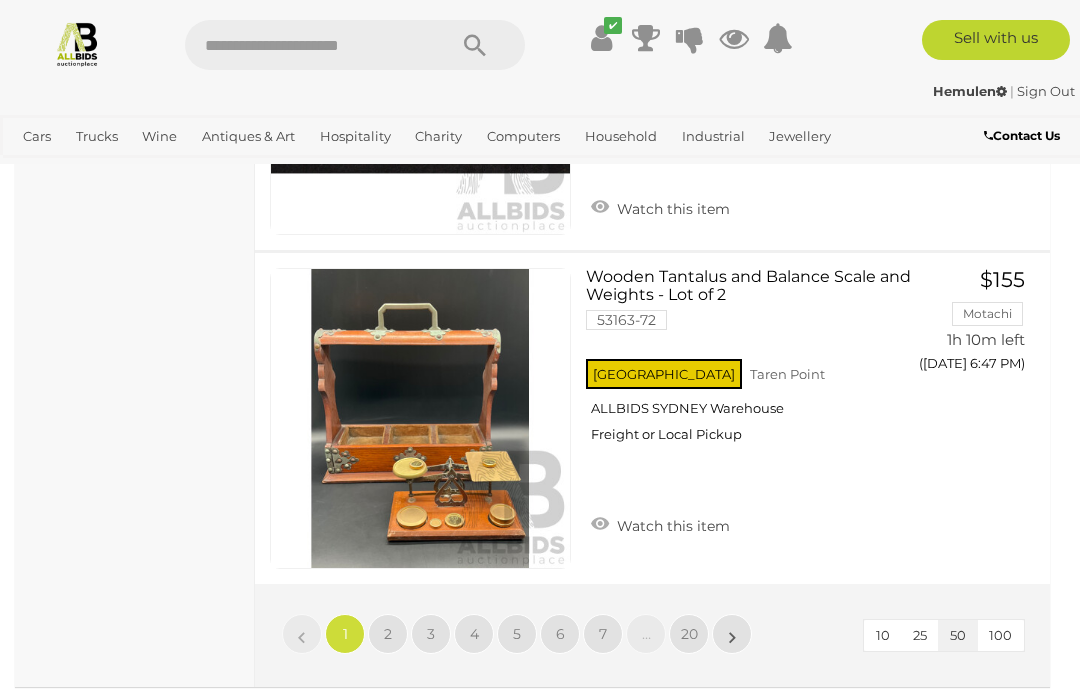 click on "2" at bounding box center [388, 634] 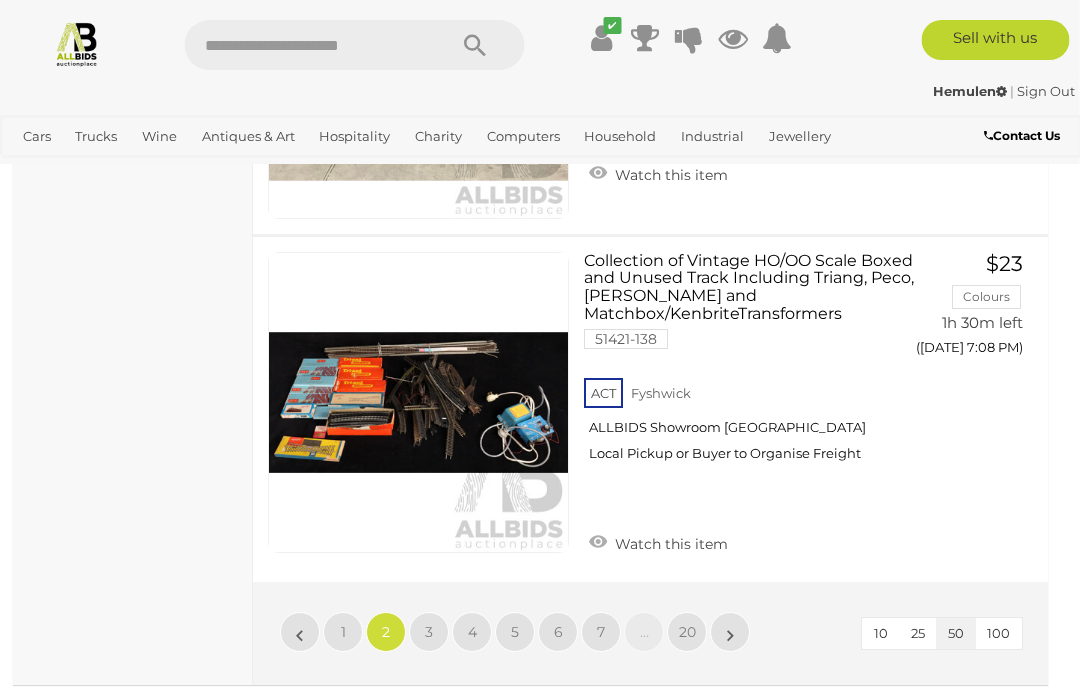 scroll, scrollTop: 17019, scrollLeft: 2, axis: both 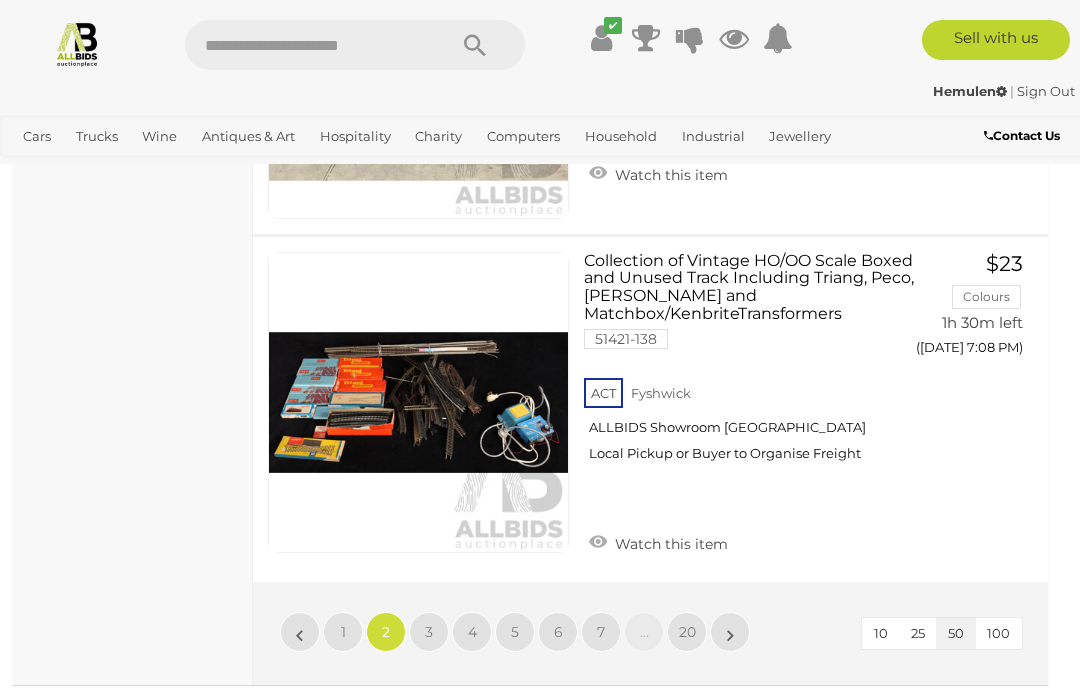 click on "3" at bounding box center [429, 632] 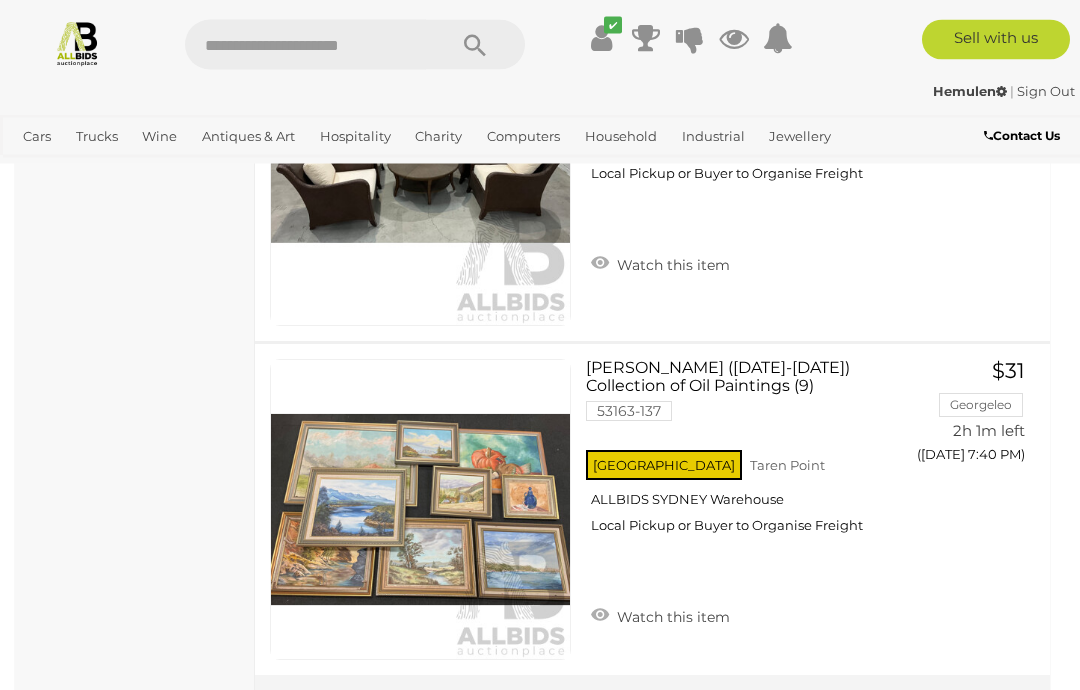 scroll, scrollTop: 16974, scrollLeft: 0, axis: vertical 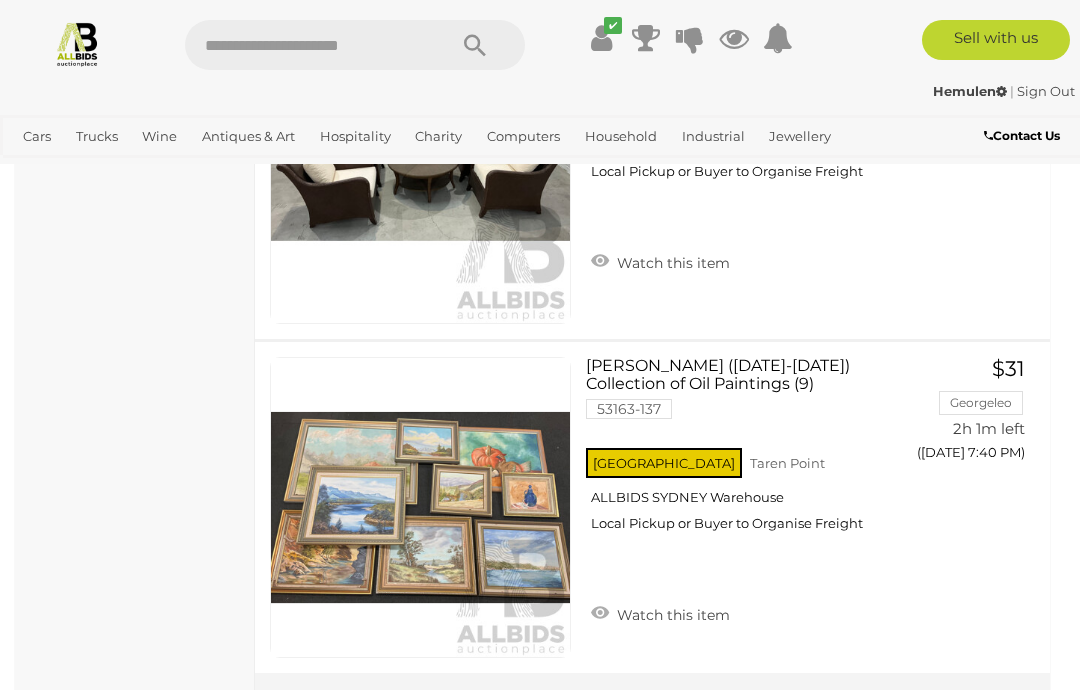 click on "4" at bounding box center [474, 723] 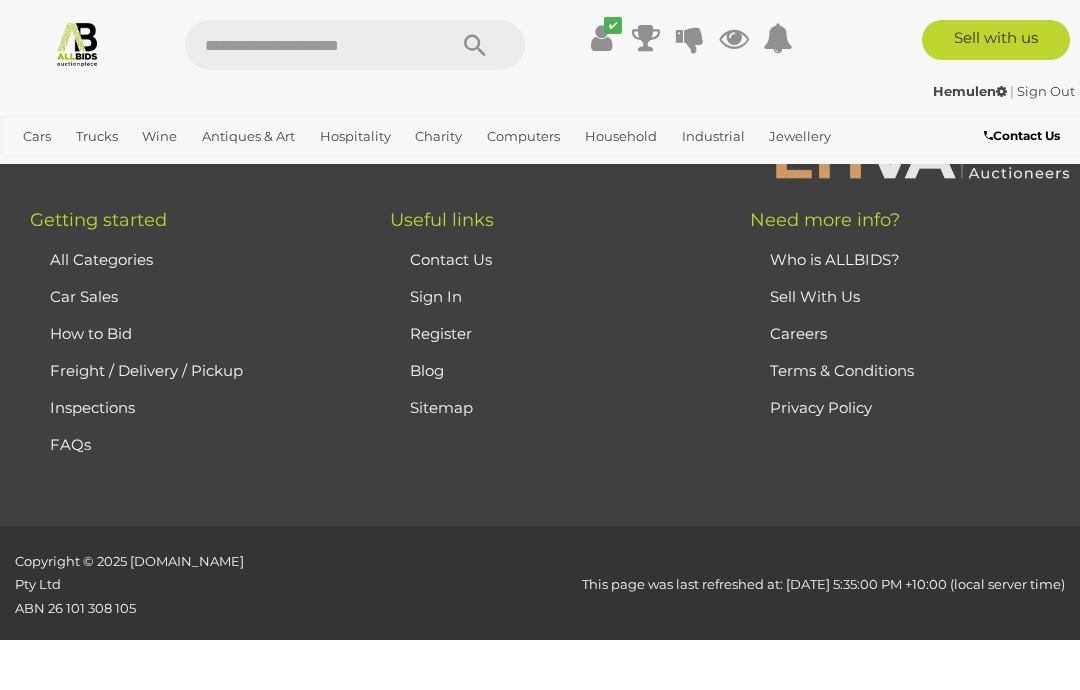 scroll, scrollTop: 513, scrollLeft: 0, axis: vertical 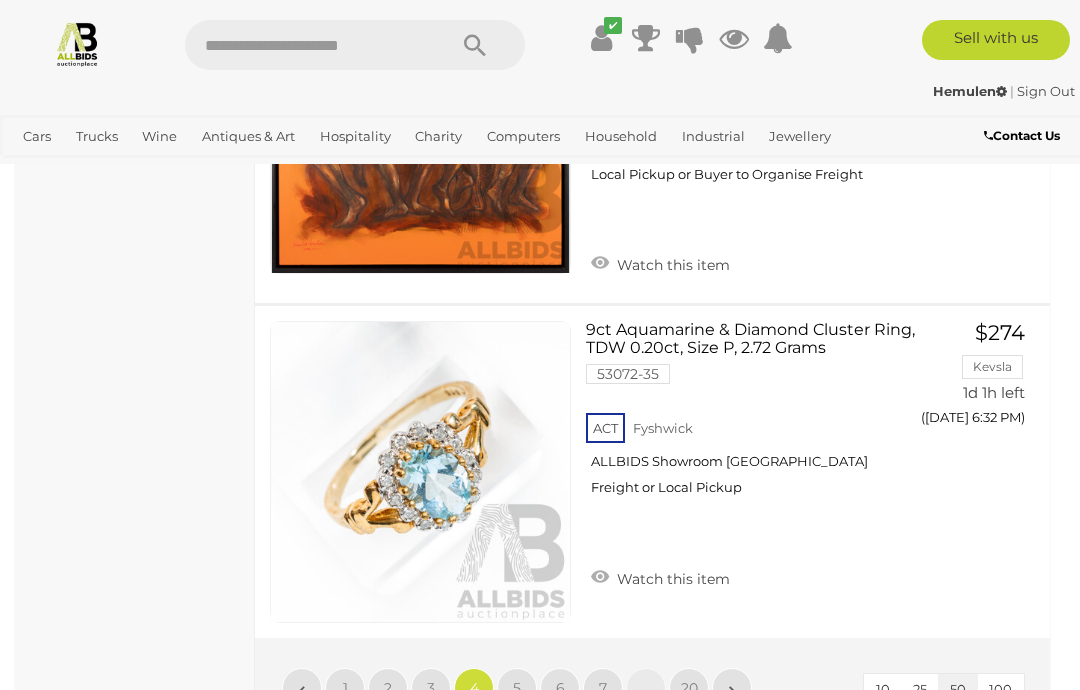 click on "5" at bounding box center [517, 688] 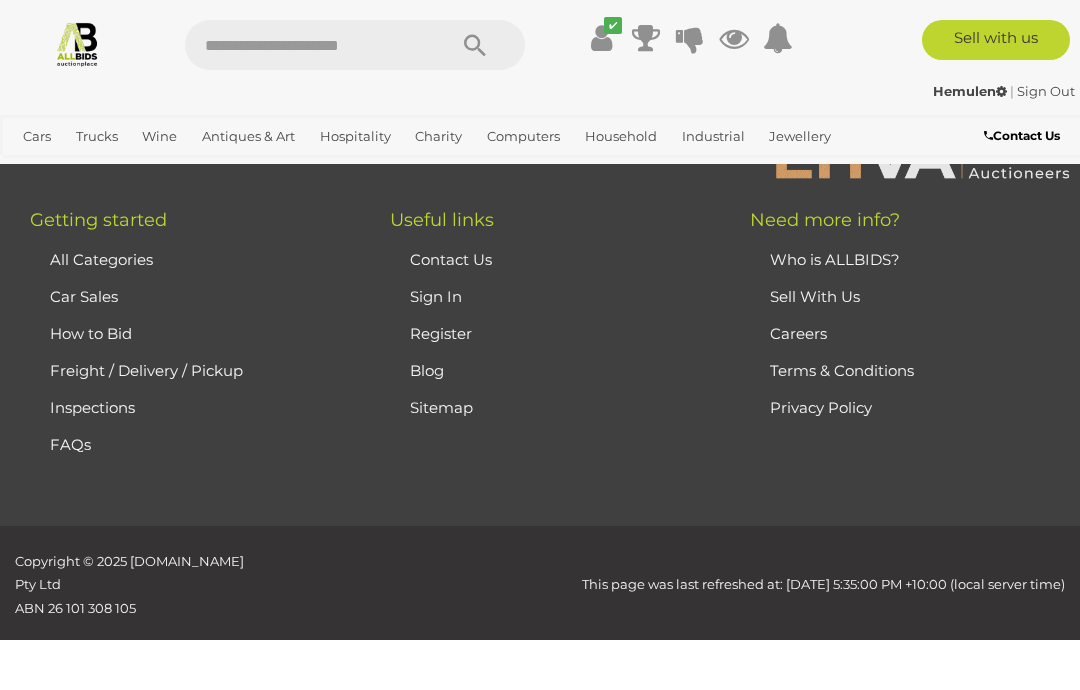 scroll, scrollTop: 513, scrollLeft: 0, axis: vertical 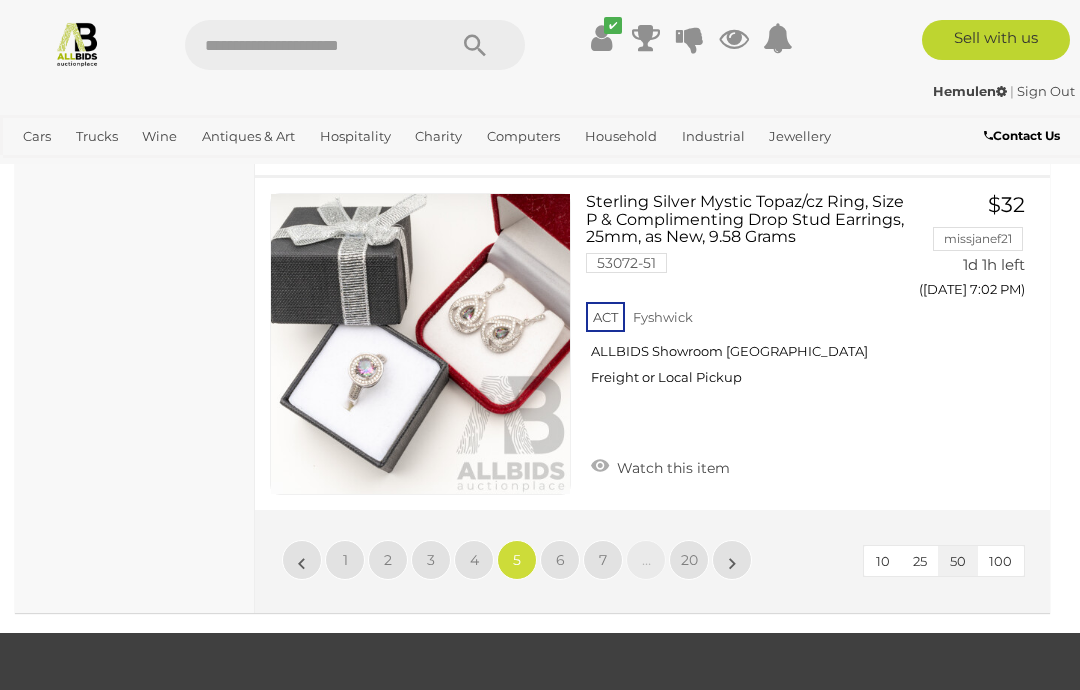 click on "6" at bounding box center (560, 560) 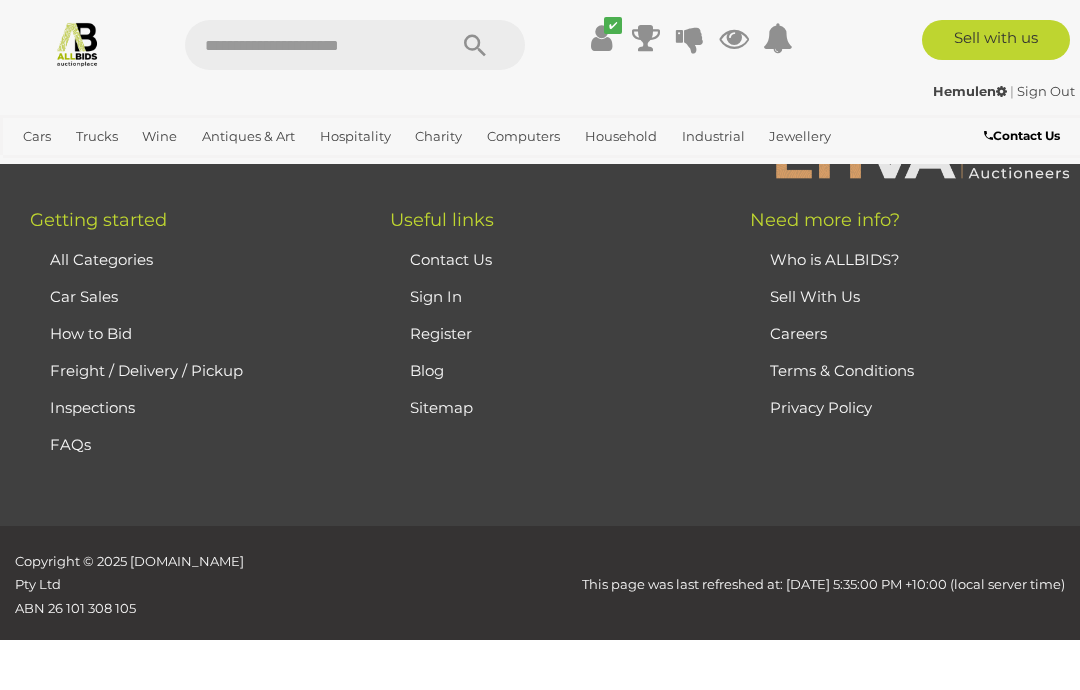 scroll, scrollTop: 513, scrollLeft: 0, axis: vertical 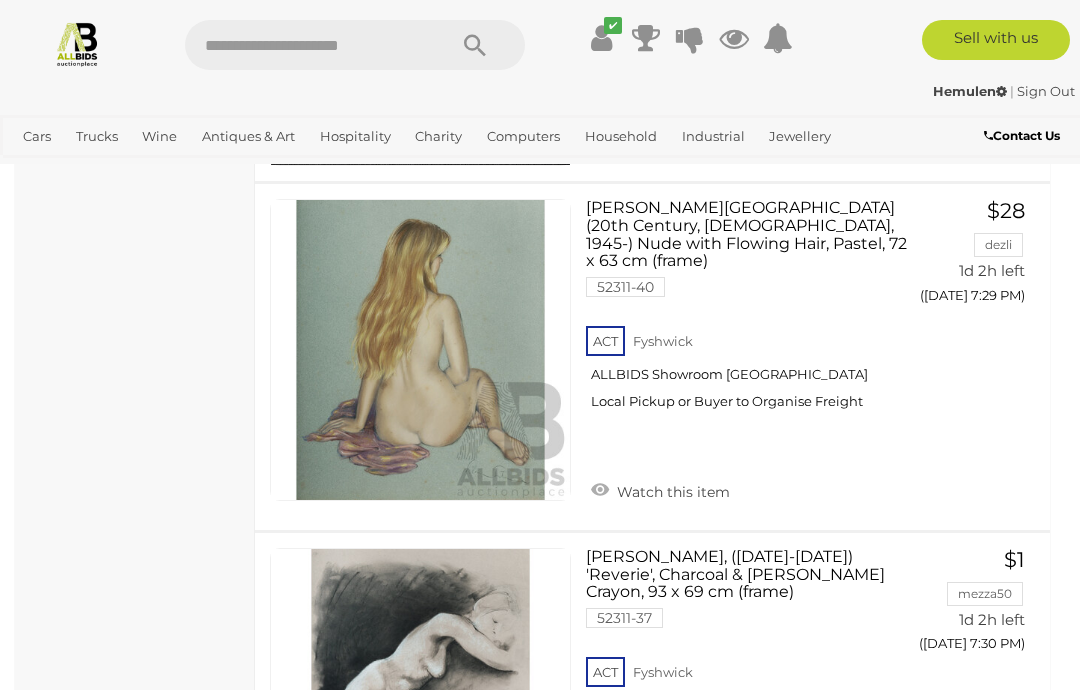 click on "7" at bounding box center (560, 914) 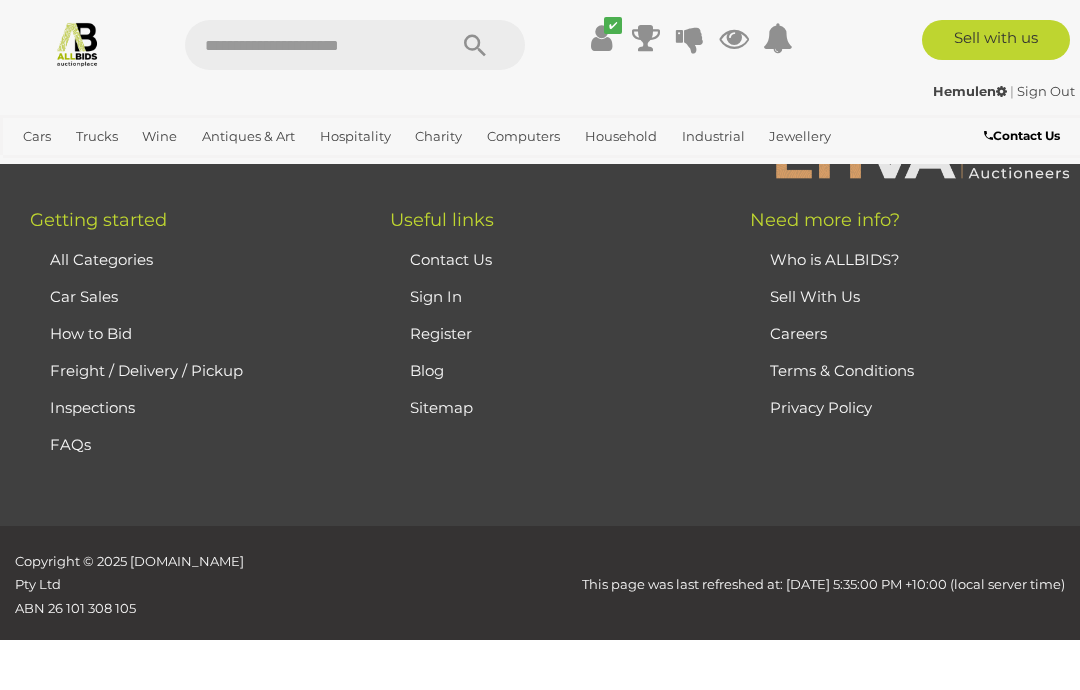 scroll, scrollTop: 513, scrollLeft: 0, axis: vertical 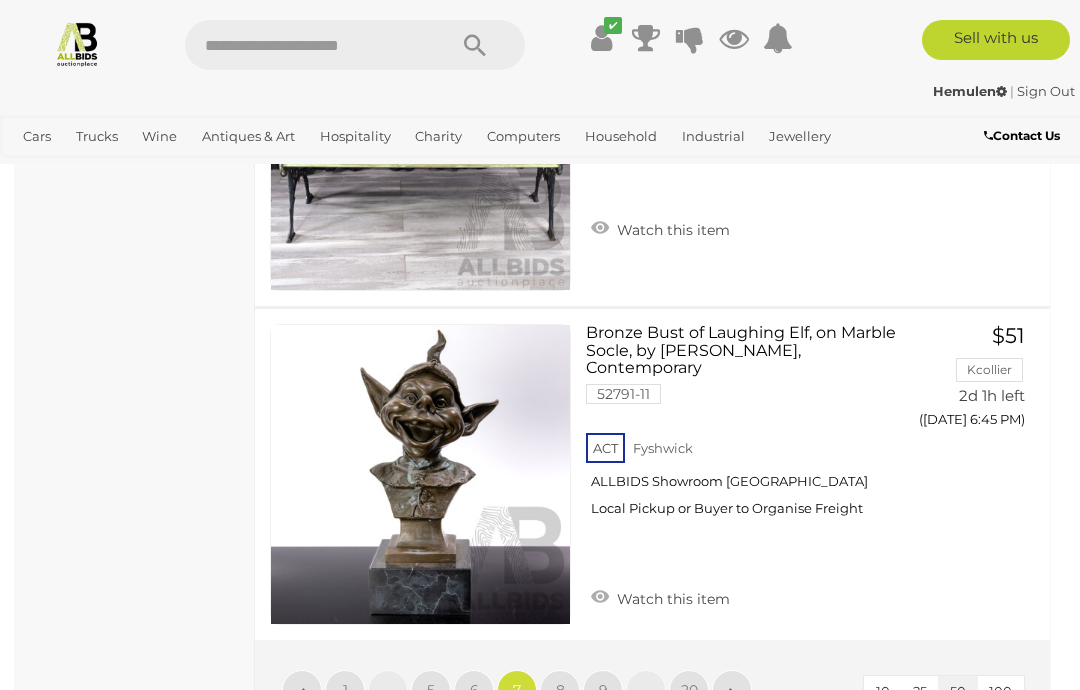click on "8" at bounding box center [560, 690] 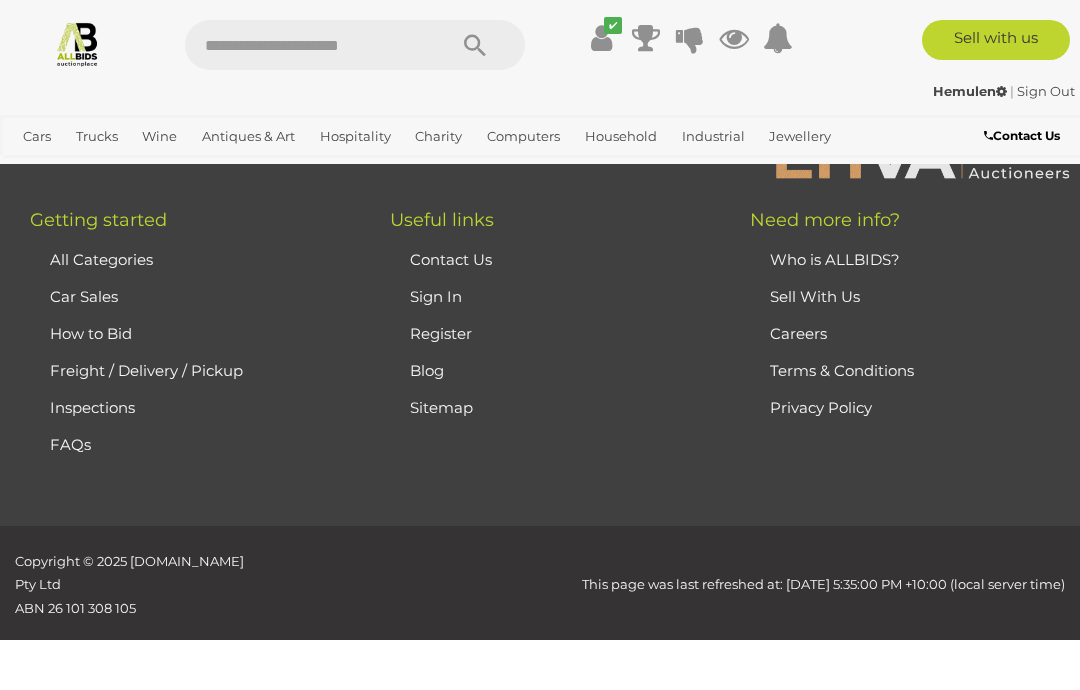 scroll, scrollTop: 513, scrollLeft: 0, axis: vertical 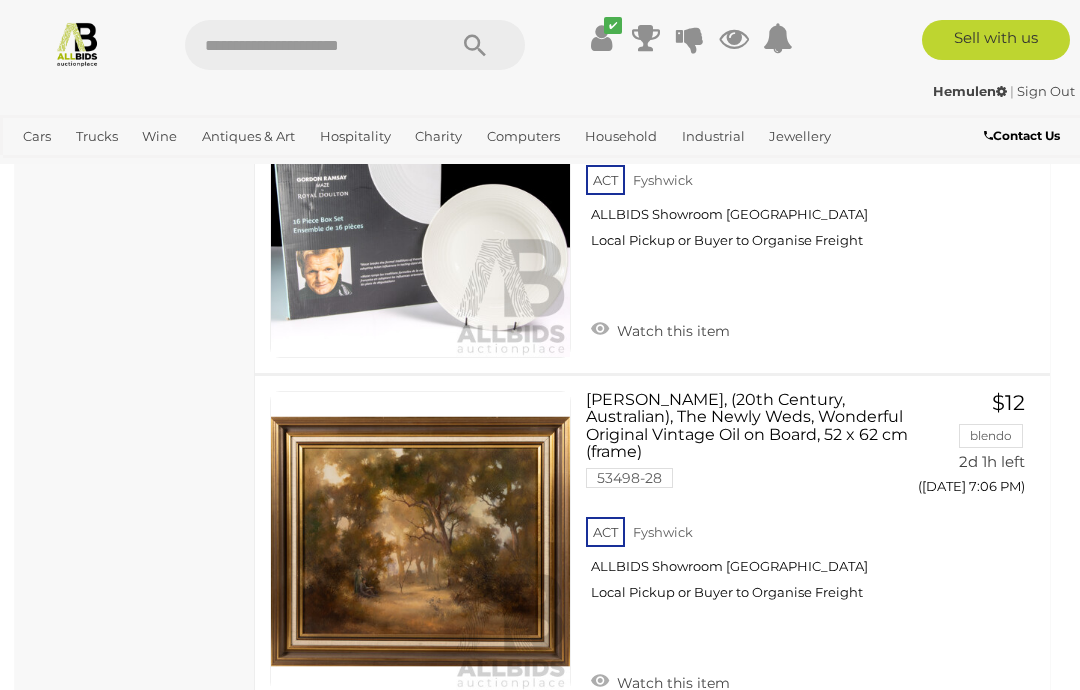 click on "9" at bounding box center [560, 771] 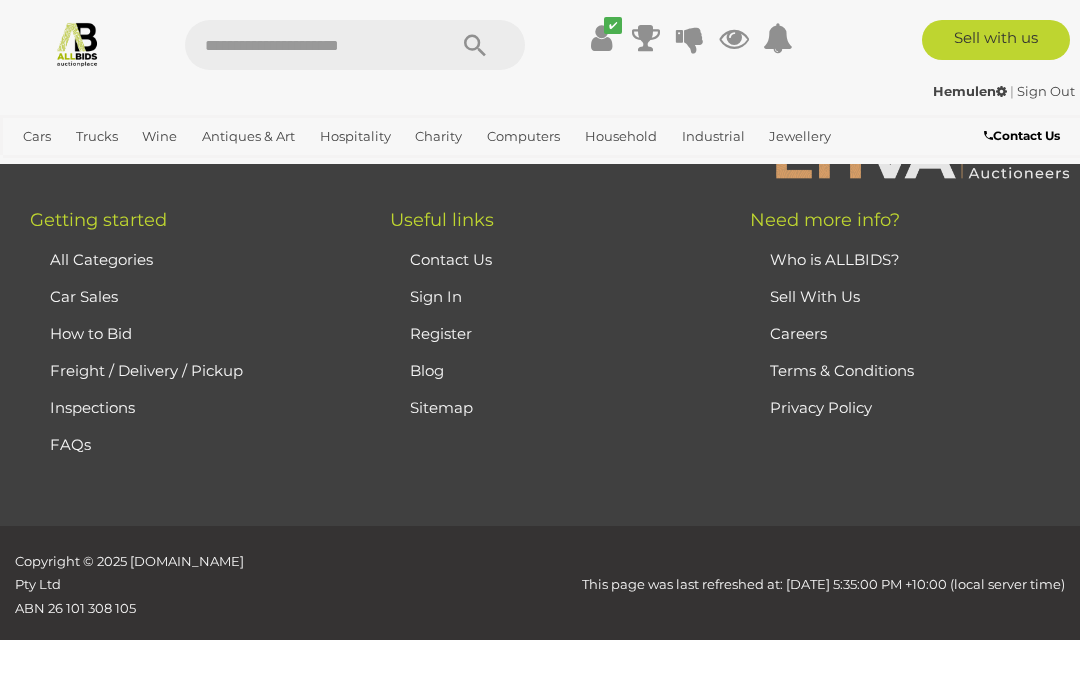 scroll, scrollTop: 513, scrollLeft: 0, axis: vertical 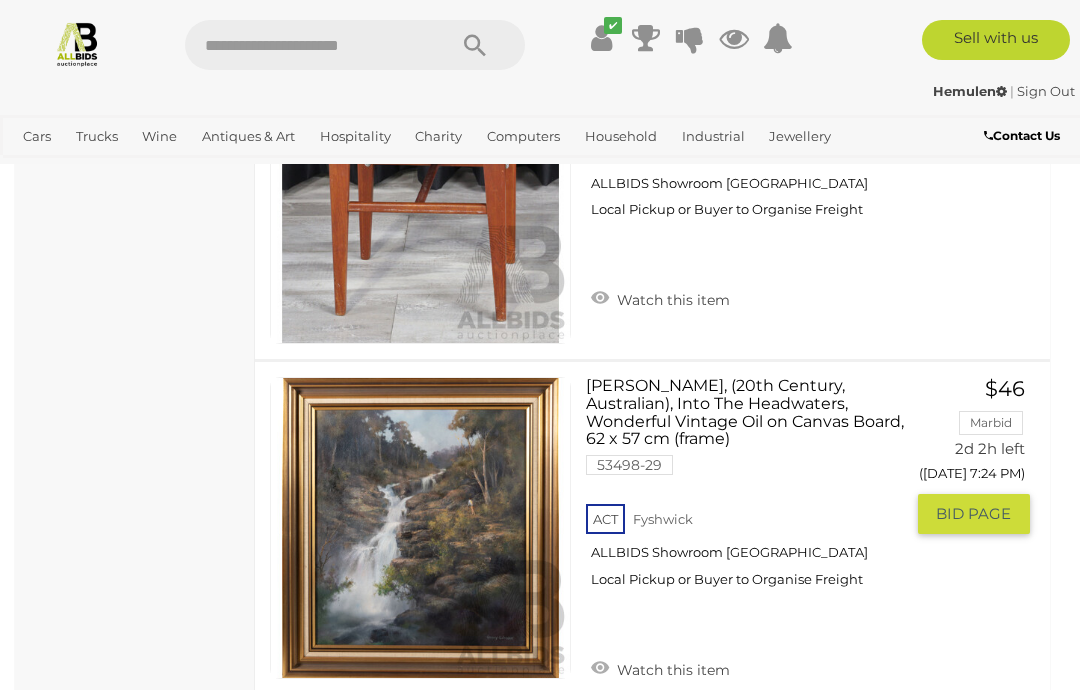 click on "BID PAGE" at bounding box center [973, 514] 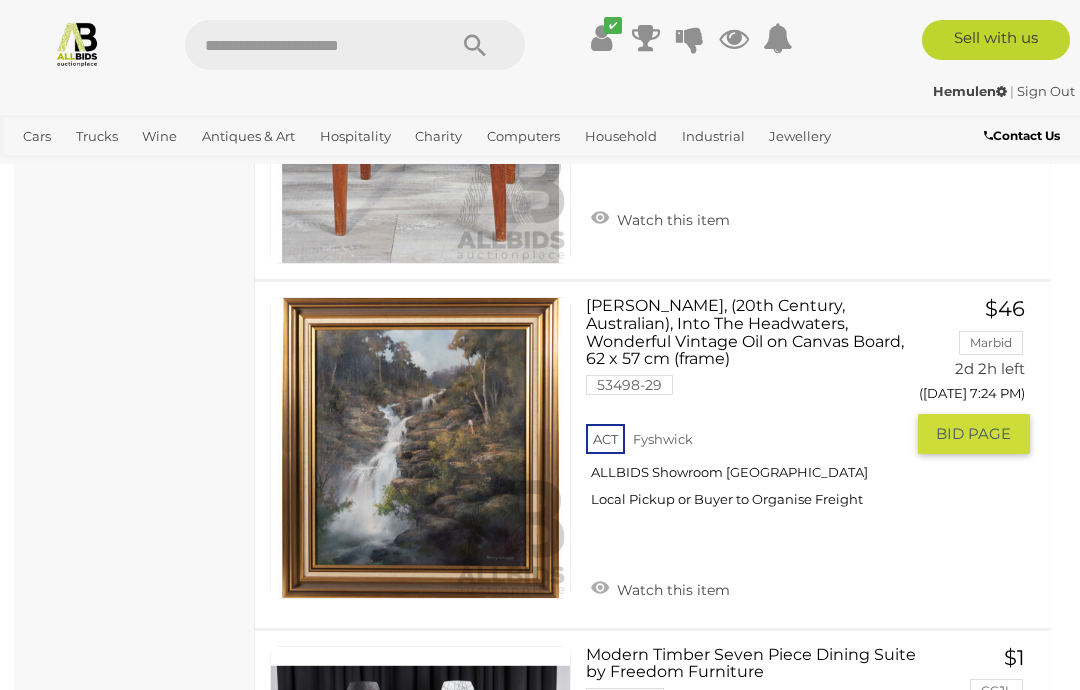 click on "GO TO  BID PAGE" at bounding box center [974, 434] 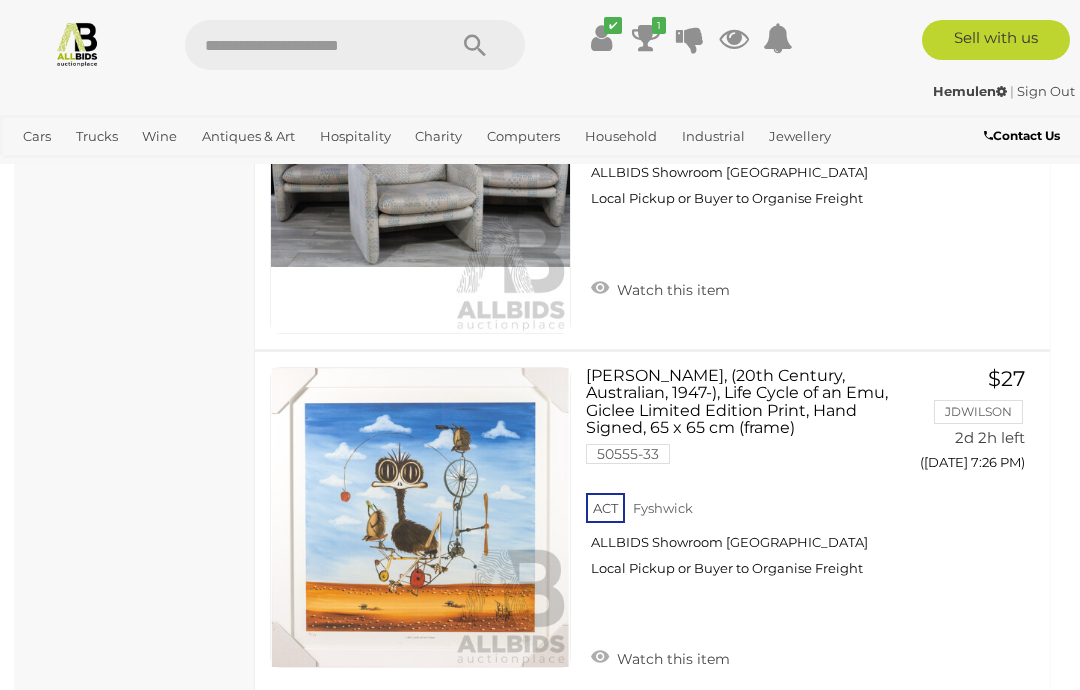 click on "10" at bounding box center (560, 747) 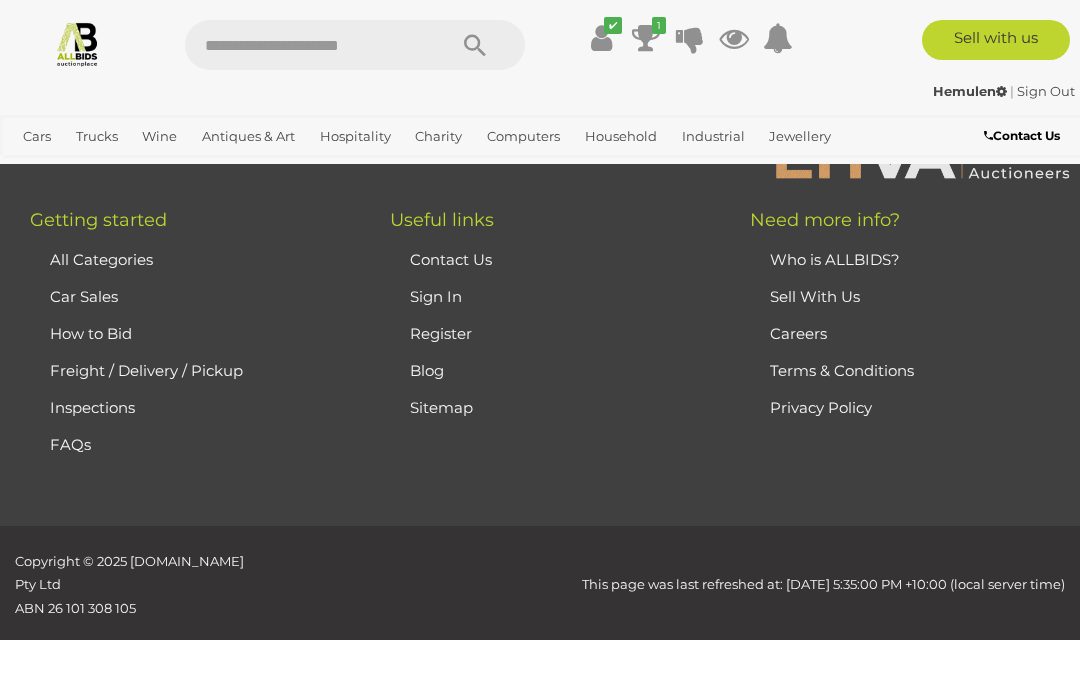 scroll, scrollTop: 513, scrollLeft: 0, axis: vertical 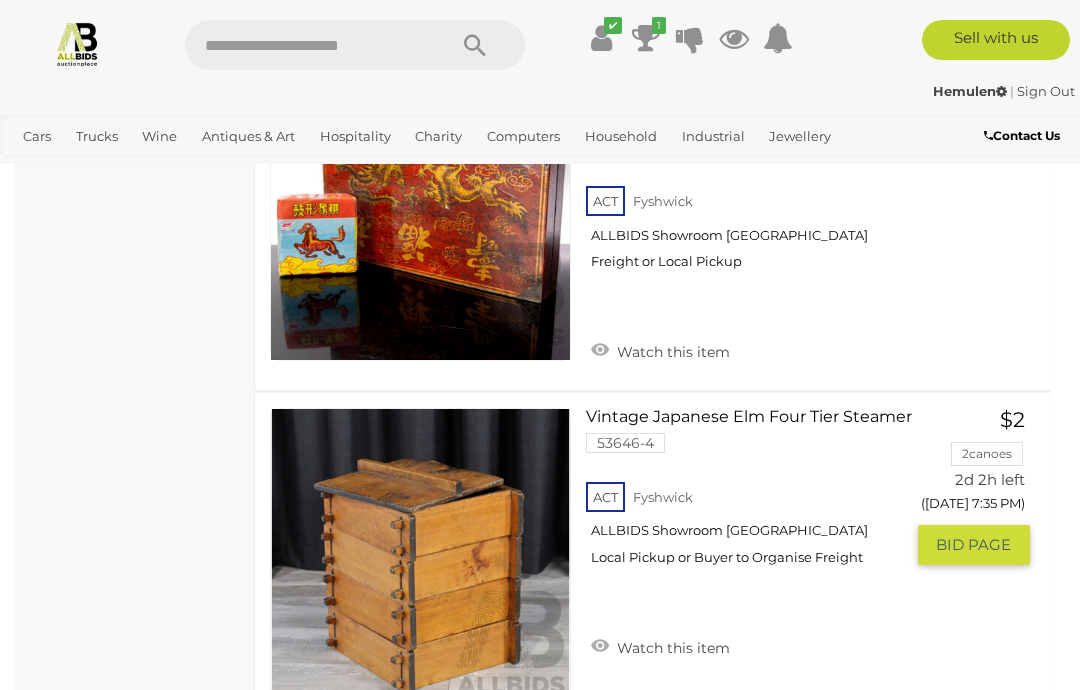 click on "BID PAGE" at bounding box center (973, 545) 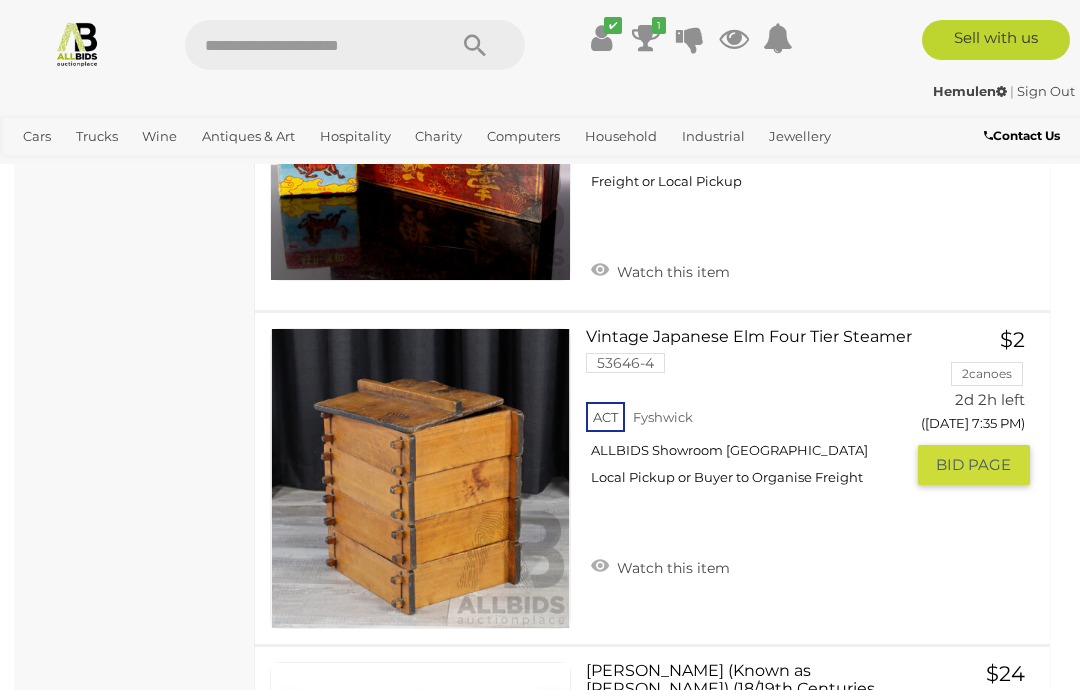 click on "BID PAGE" at bounding box center [973, 465] 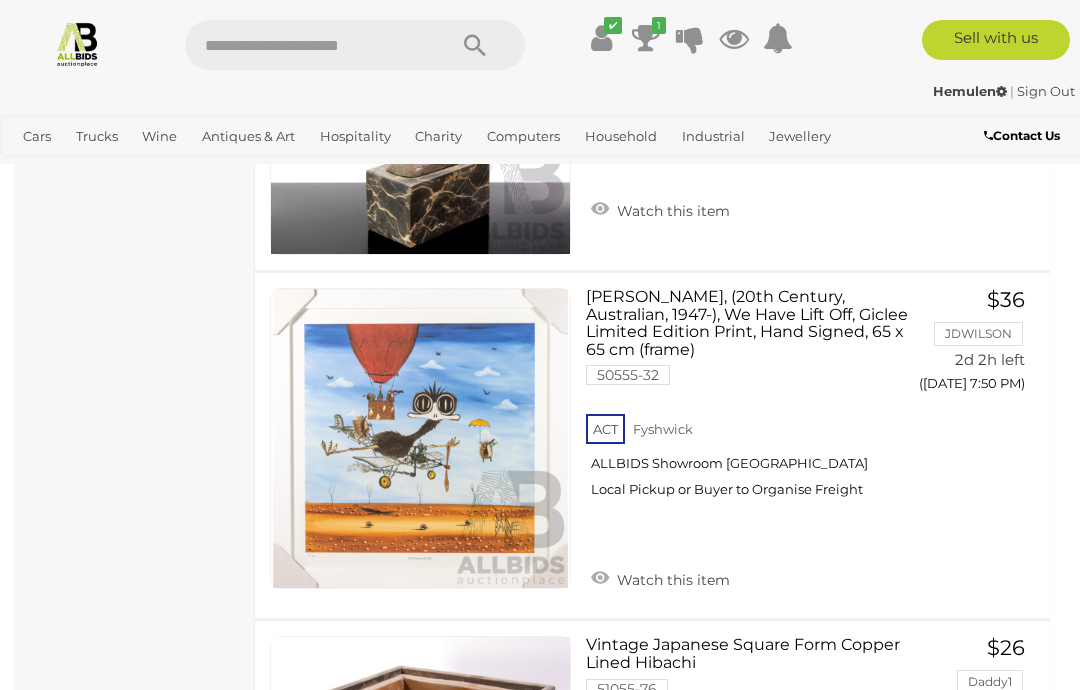 scroll, scrollTop: 16342, scrollLeft: 0, axis: vertical 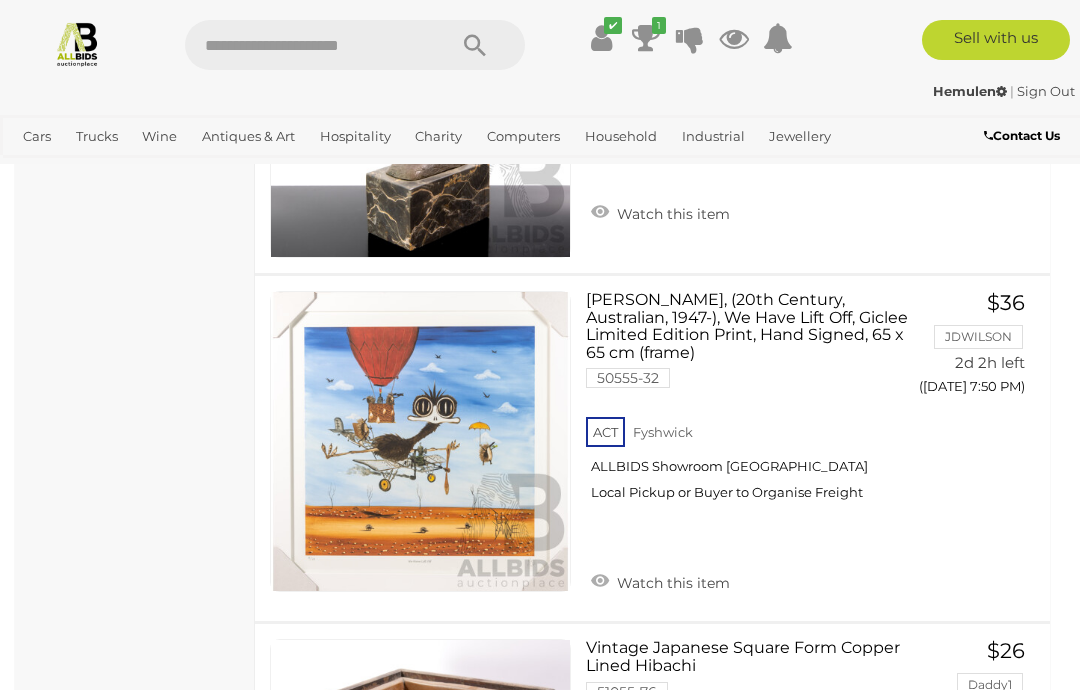 click on "Watch this item" at bounding box center (660, 895) 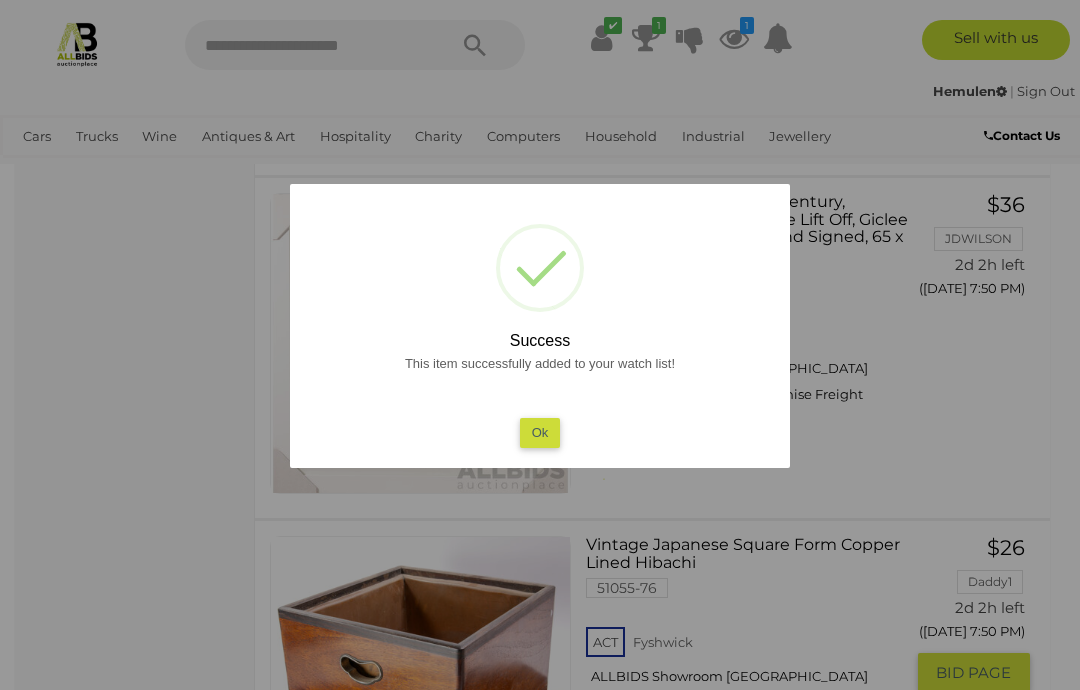 click on "Ok" at bounding box center (540, 432) 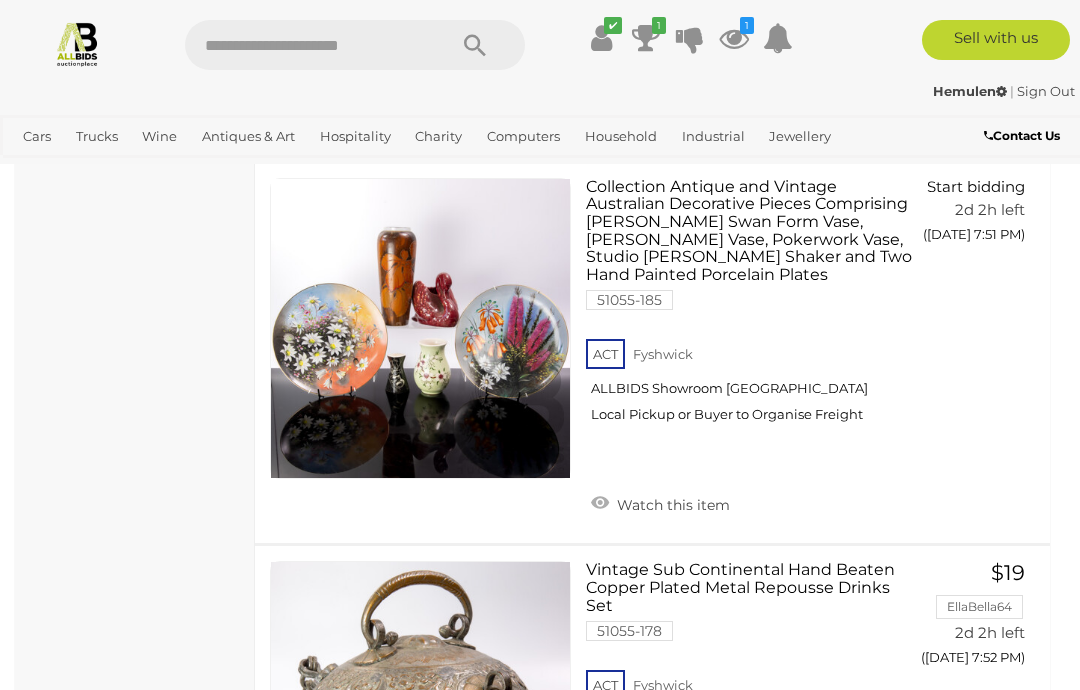 scroll, scrollTop: 17170, scrollLeft: 0, axis: vertical 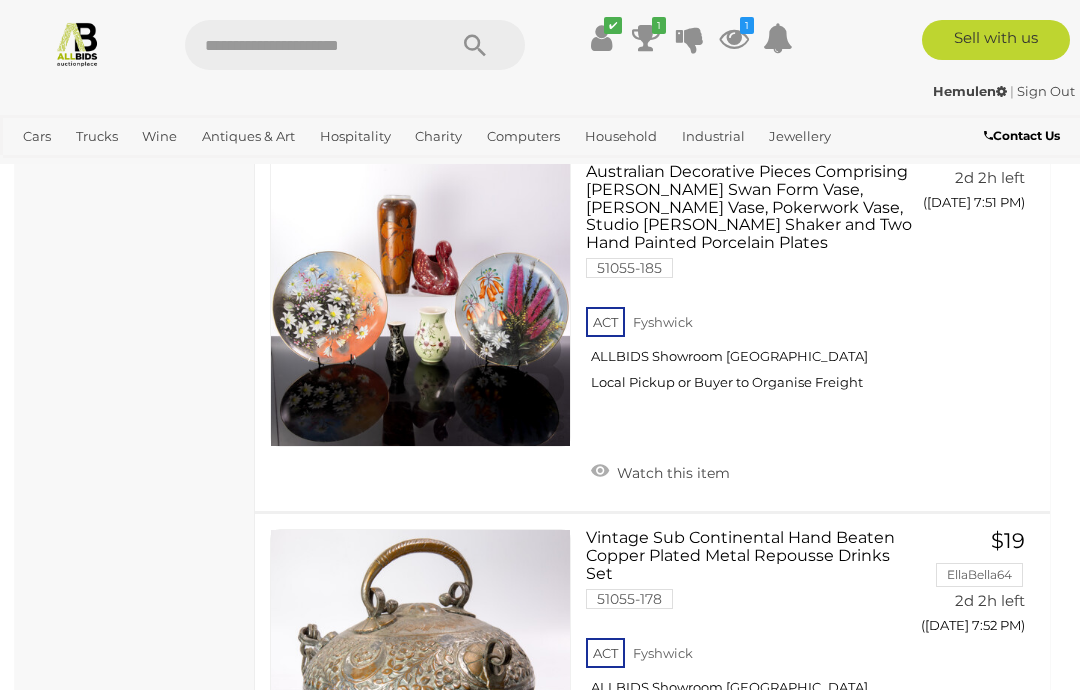 click on "11" at bounding box center (560, 896) 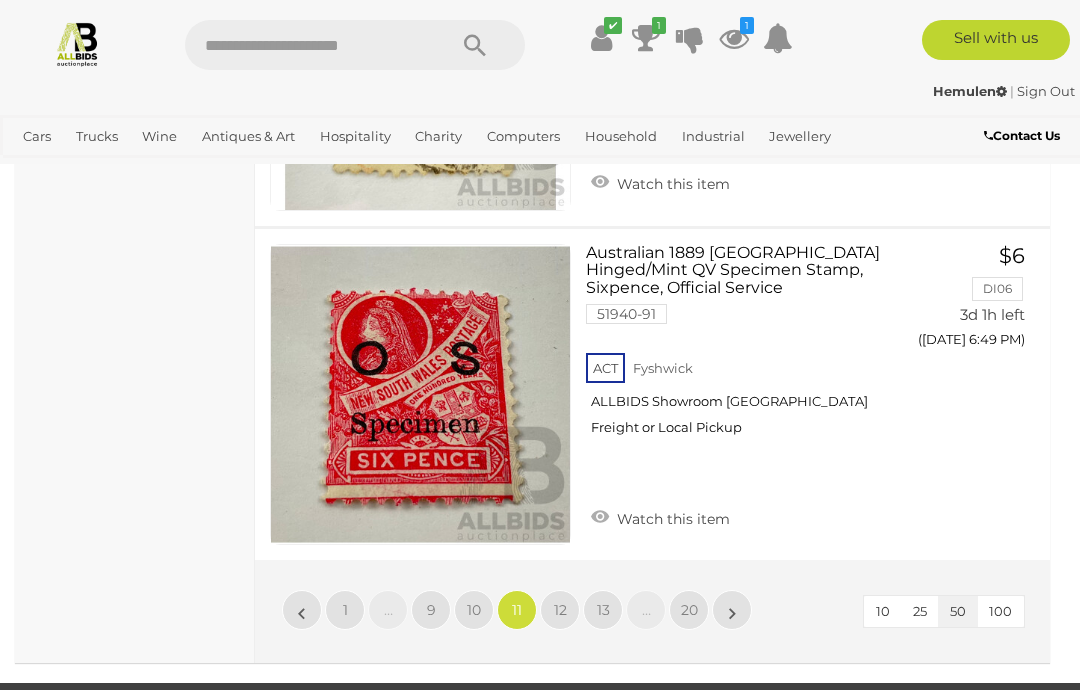 scroll, scrollTop: 17203, scrollLeft: 25, axis: both 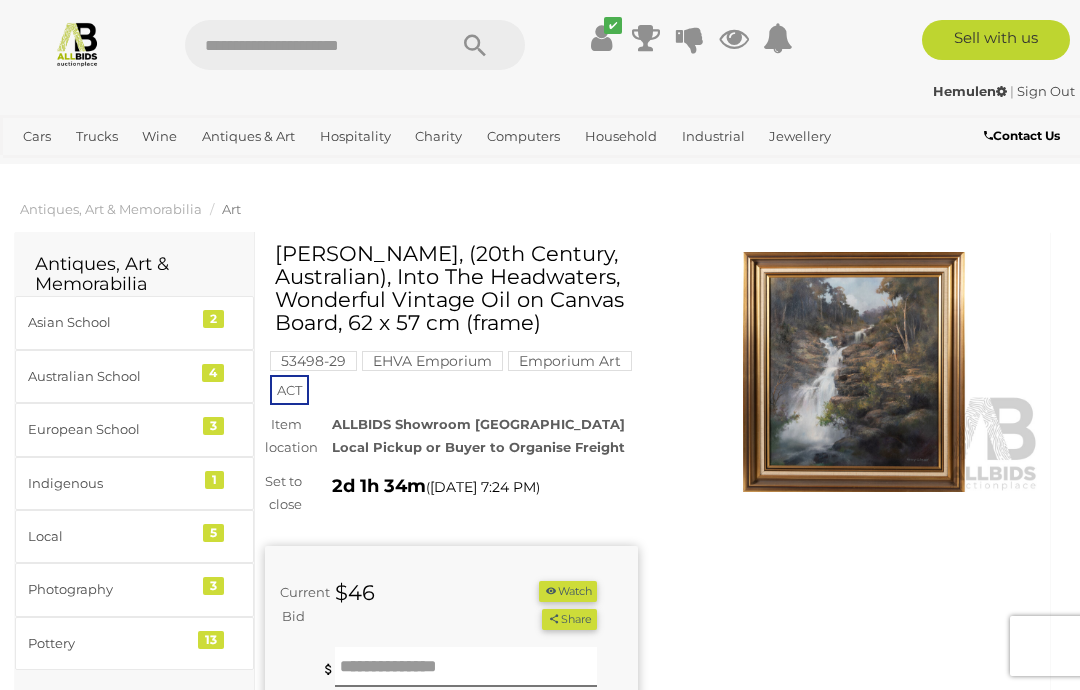 click at bounding box center (854, 372) 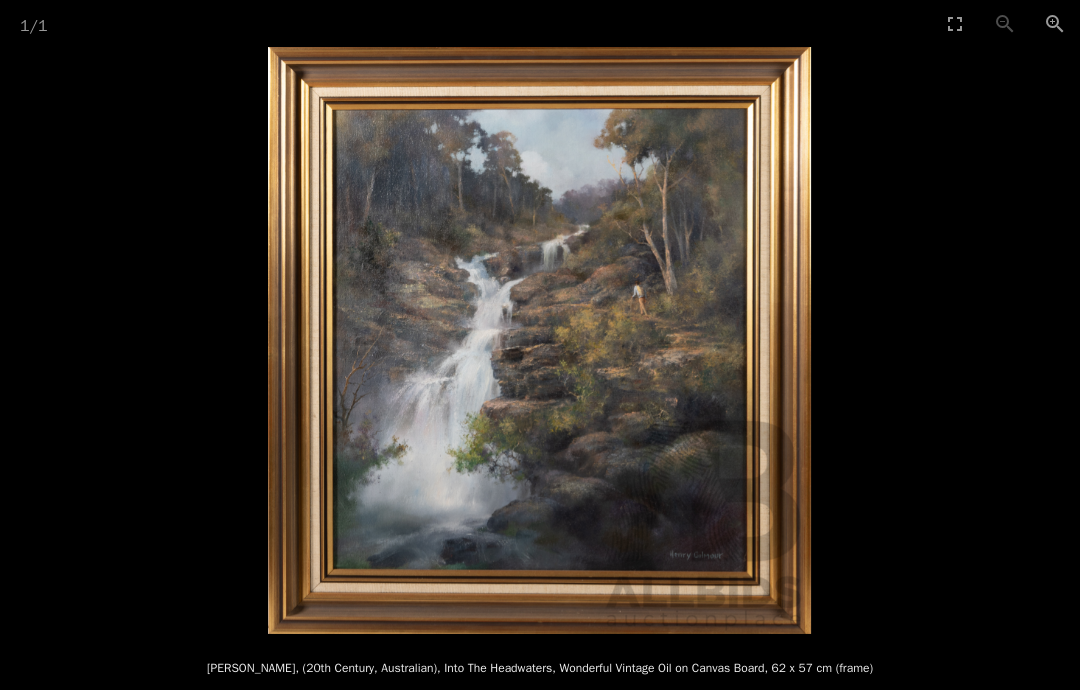 click at bounding box center [955, 23] 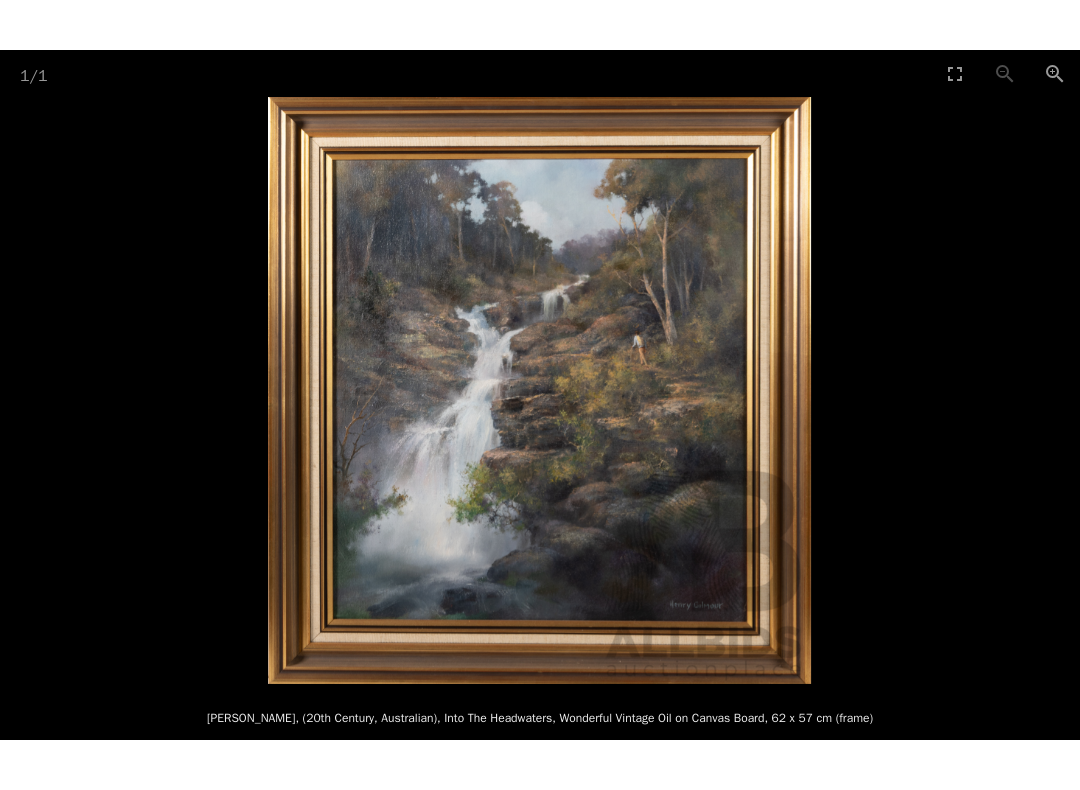 scroll, scrollTop: 20, scrollLeft: 0, axis: vertical 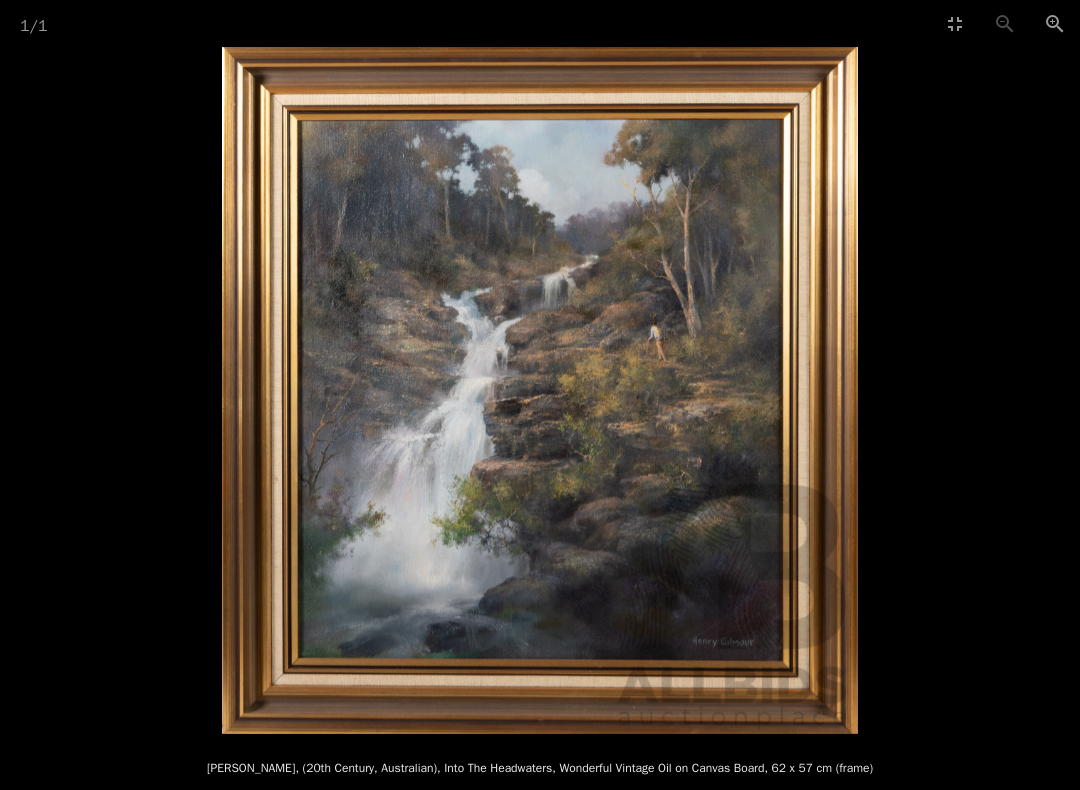 click at bounding box center [955, 23] 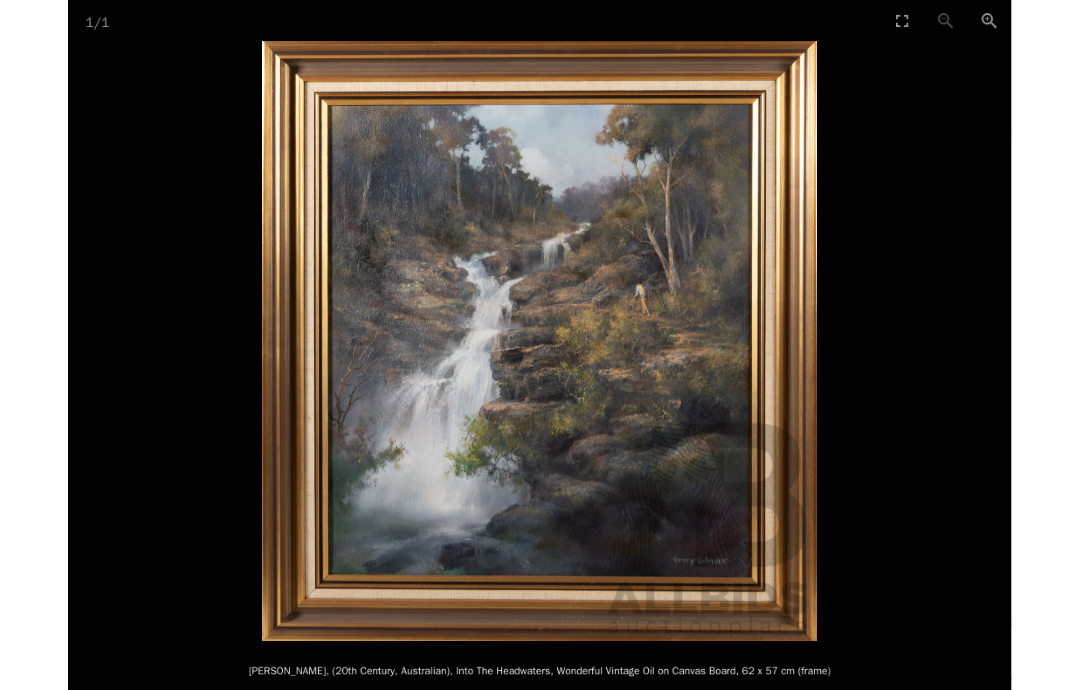 scroll, scrollTop: 0, scrollLeft: 0, axis: both 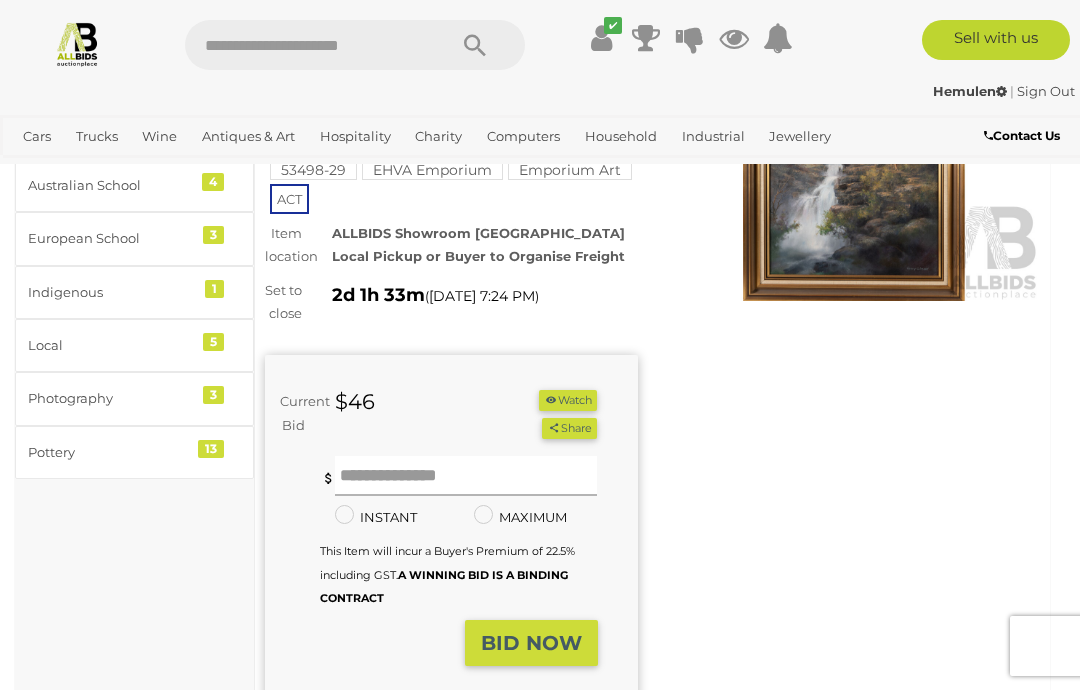 click at bounding box center (466, 476) 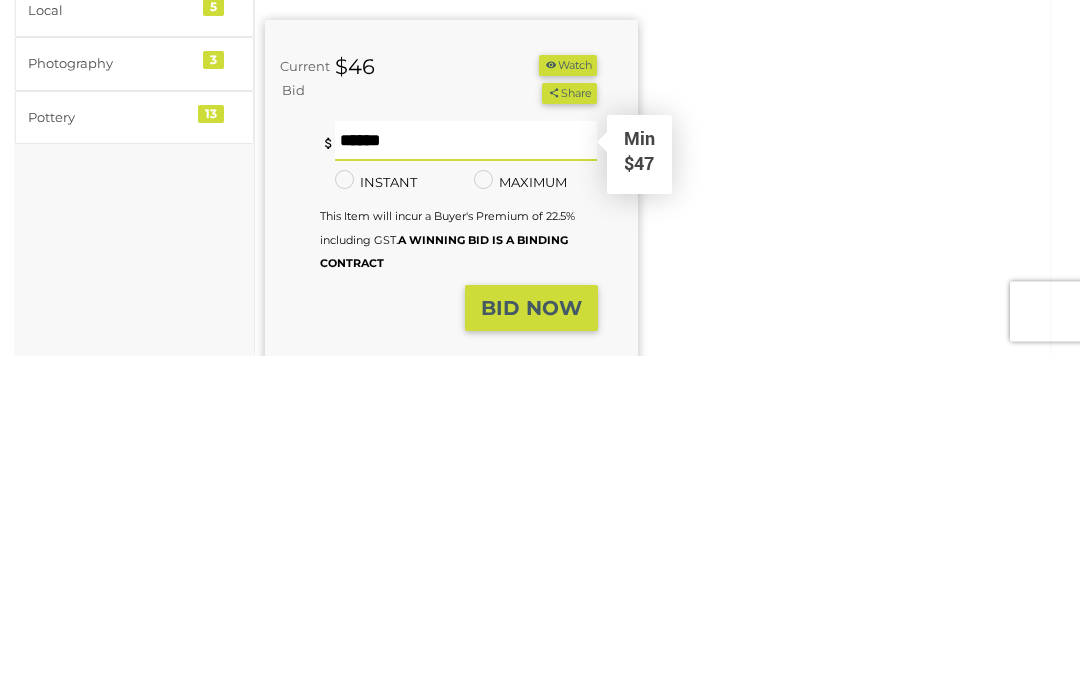 type on "**" 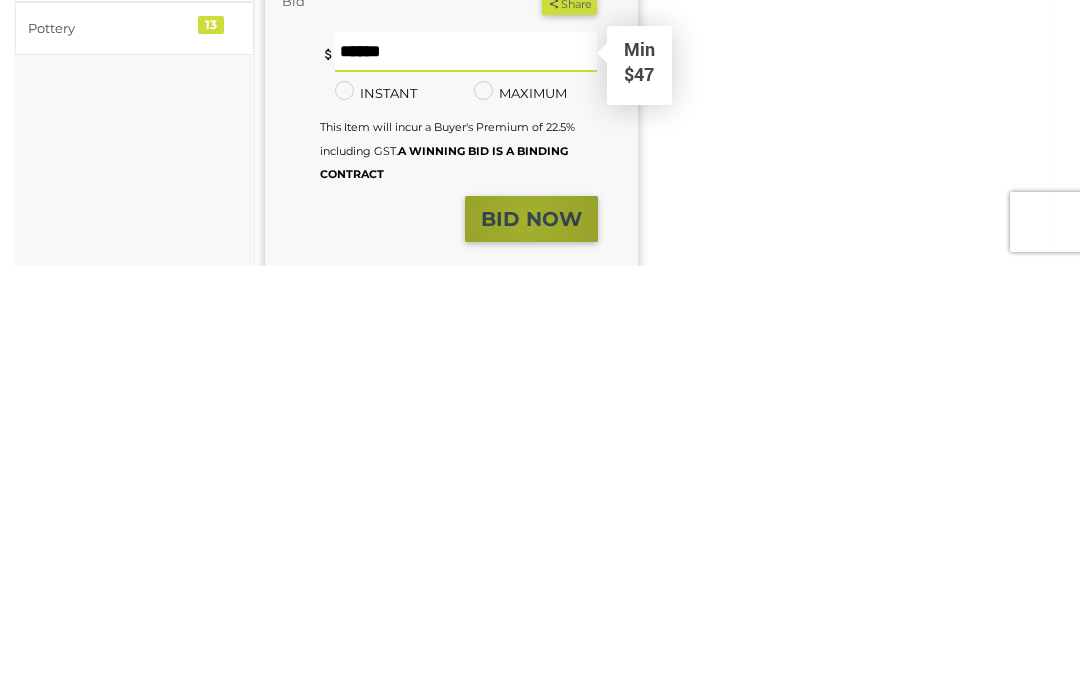 click on "BID NOW" at bounding box center [531, 643] 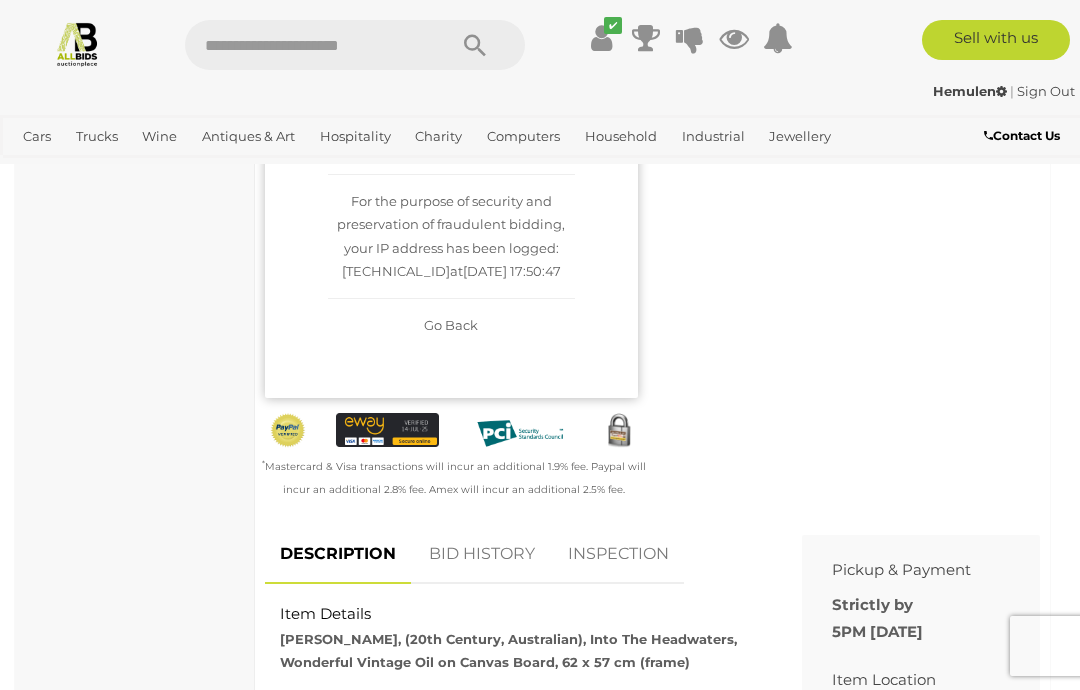 click on "Confirm Bid" at bounding box center [451, 141] 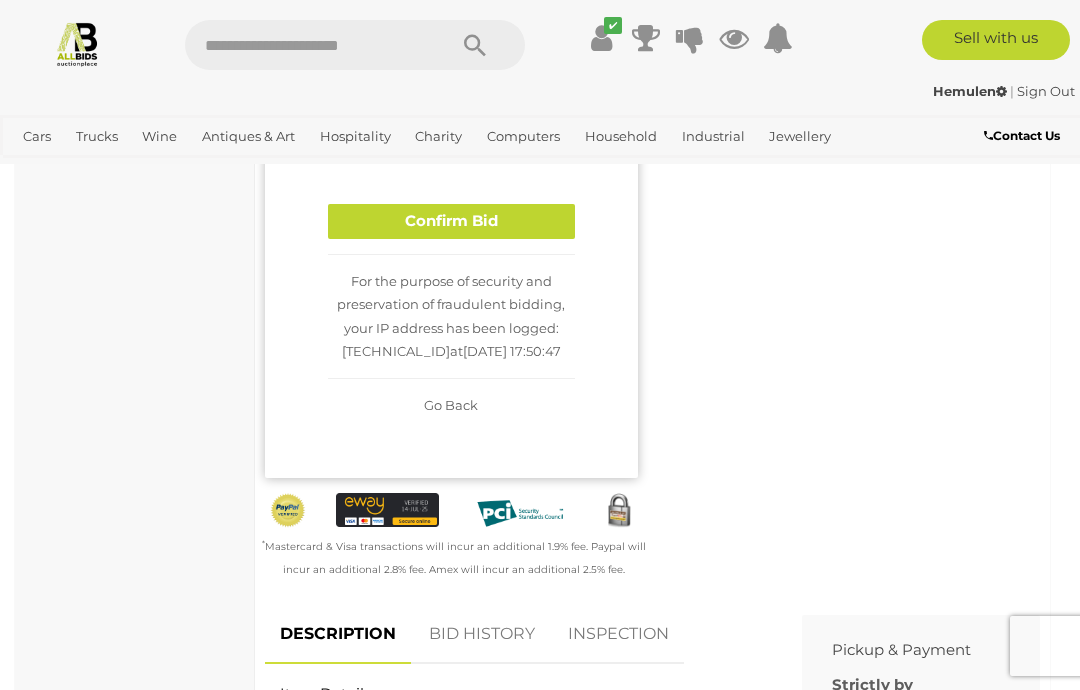 type 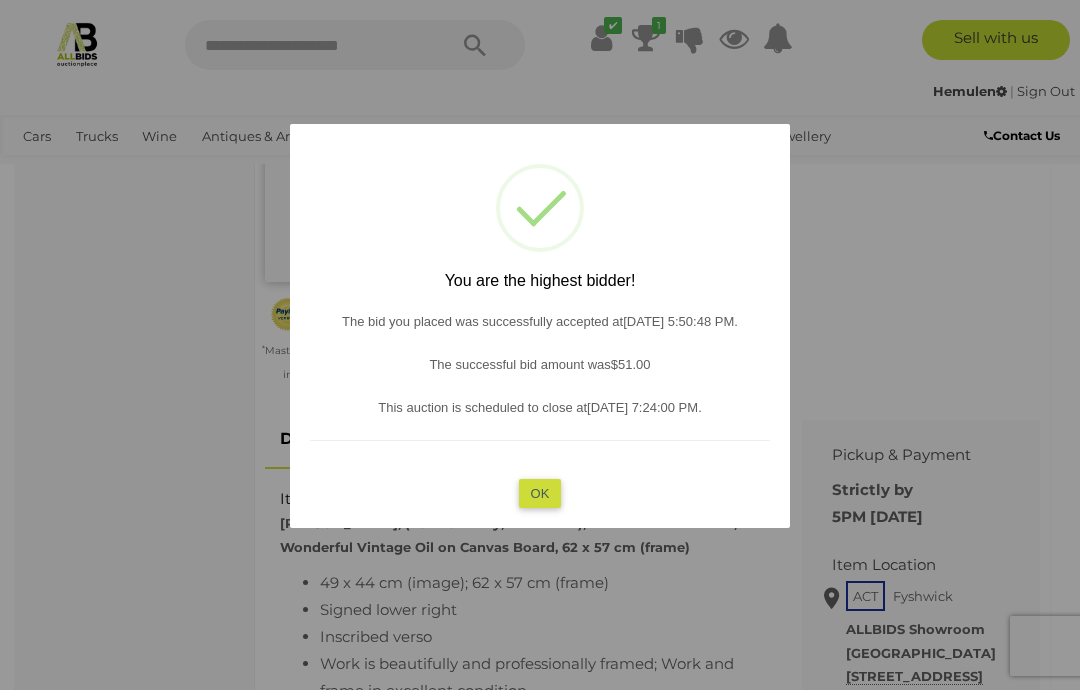 click on "OK" at bounding box center (540, 493) 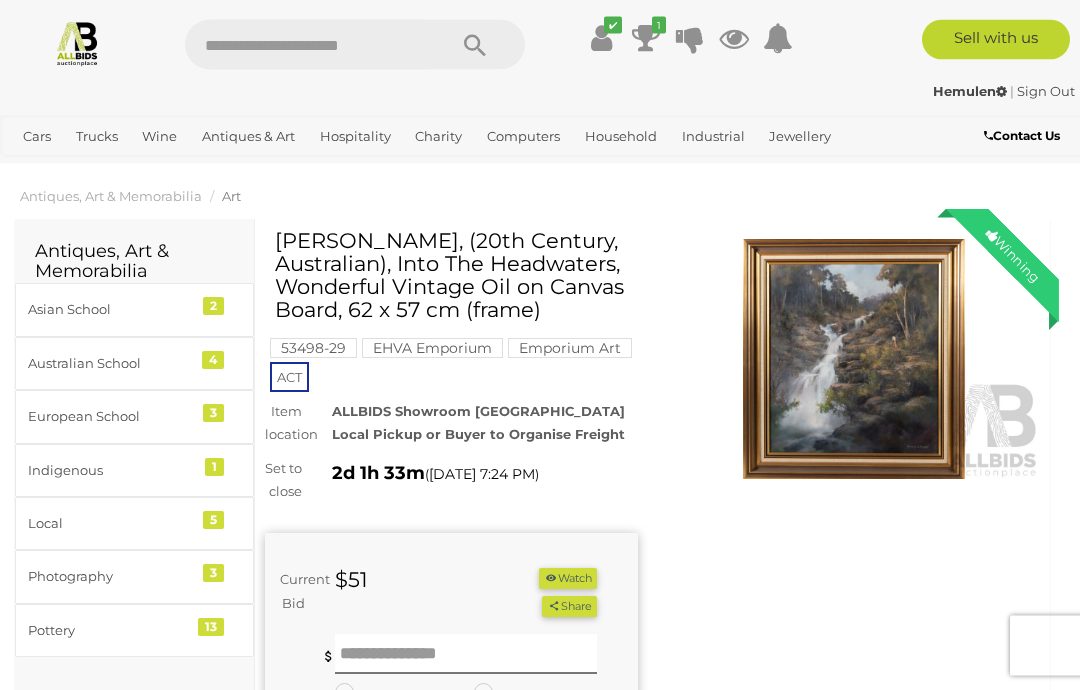 scroll, scrollTop: 0, scrollLeft: 0, axis: both 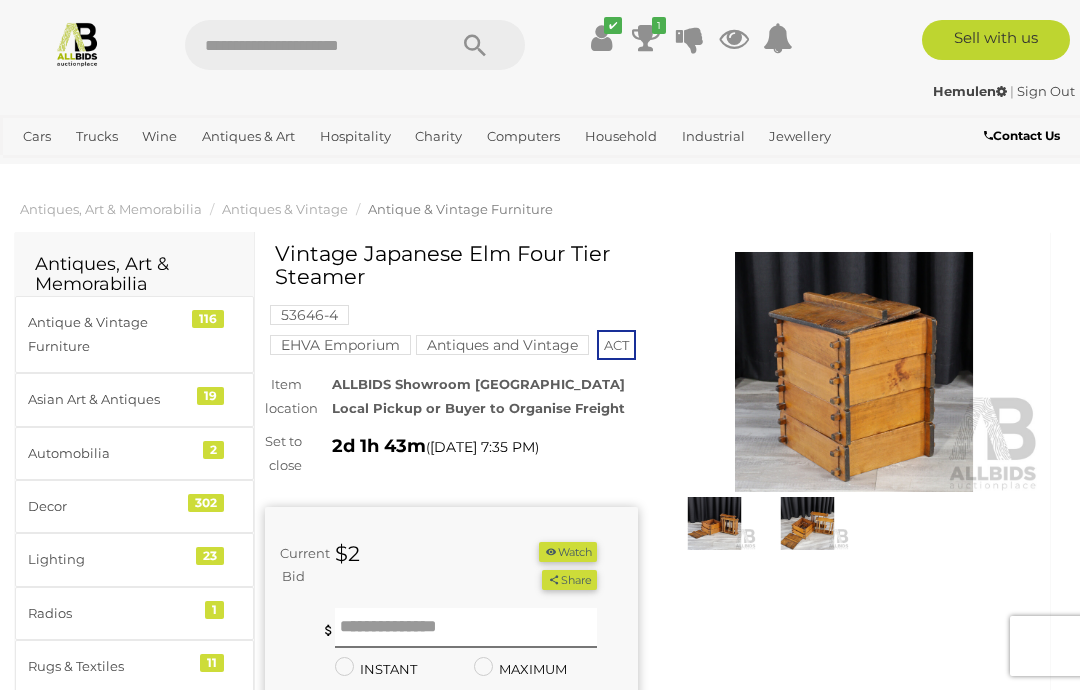 click at bounding box center [854, 372] 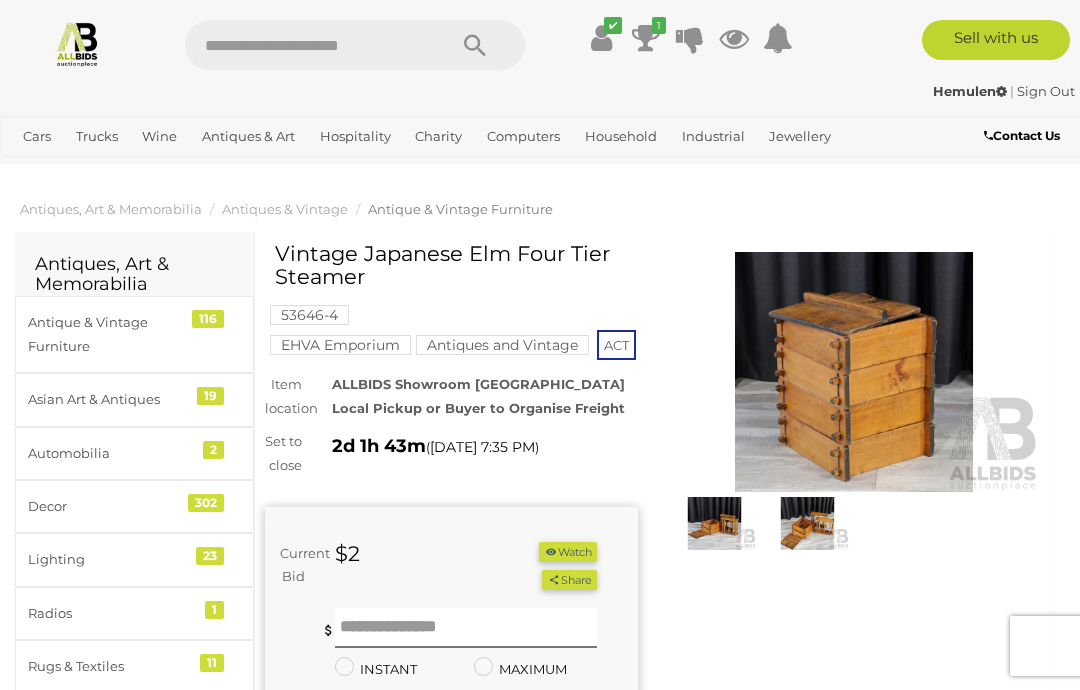 scroll, scrollTop: 97, scrollLeft: 0, axis: vertical 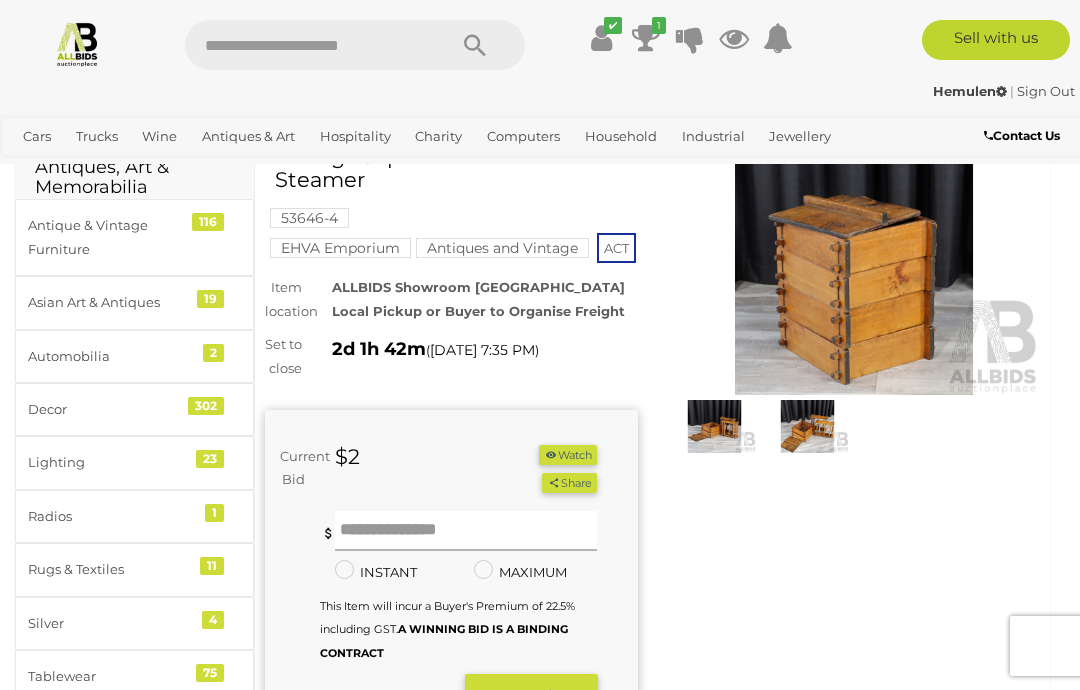 click at bounding box center (466, 531) 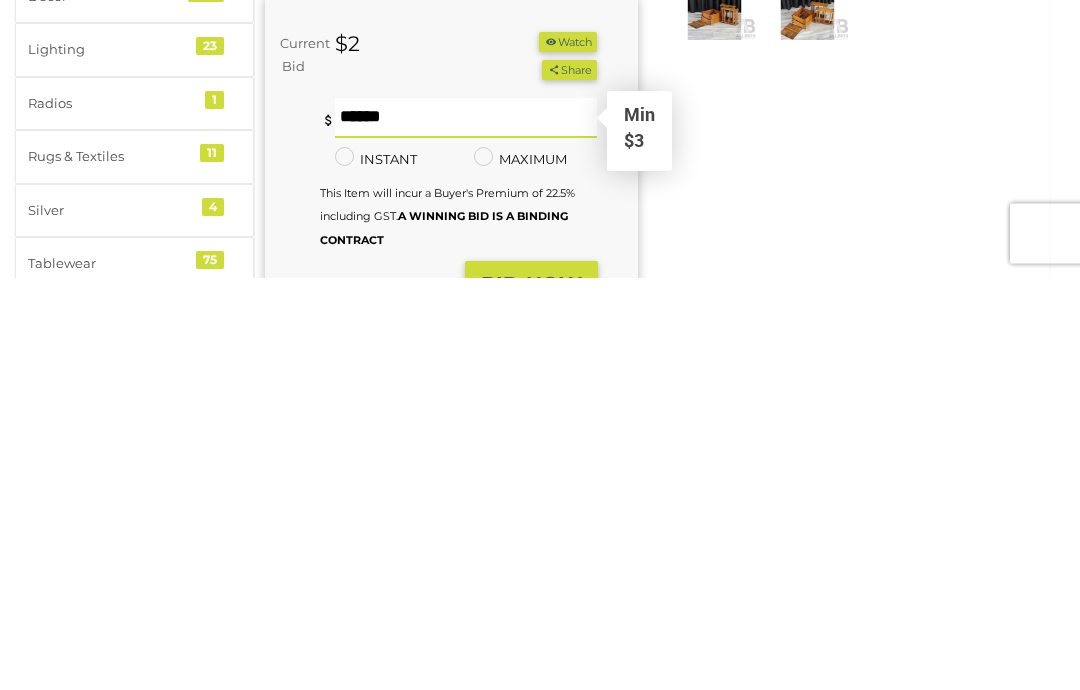 type on "**" 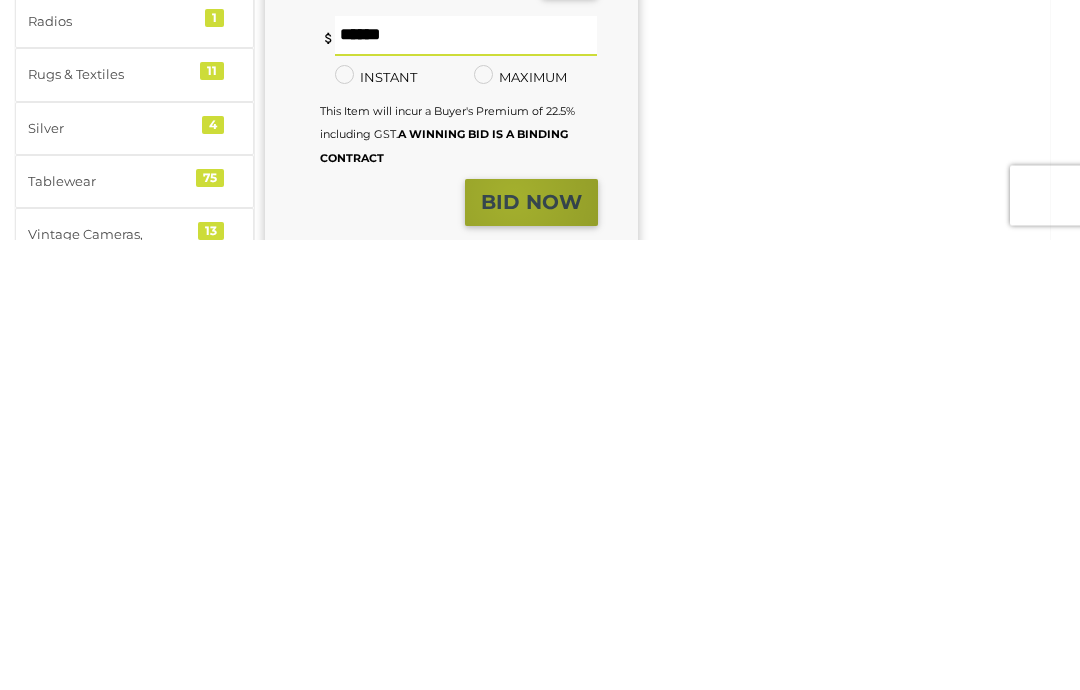click on "BID NOW" at bounding box center (531, 653) 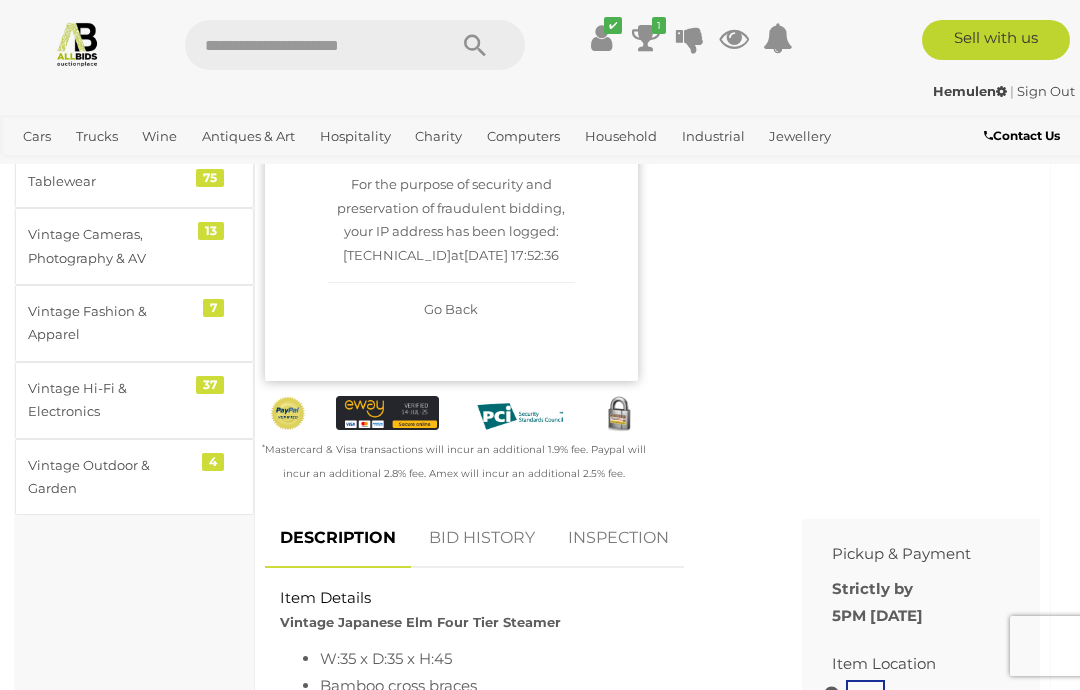 click on "Confirm Bid" at bounding box center (451, 125) 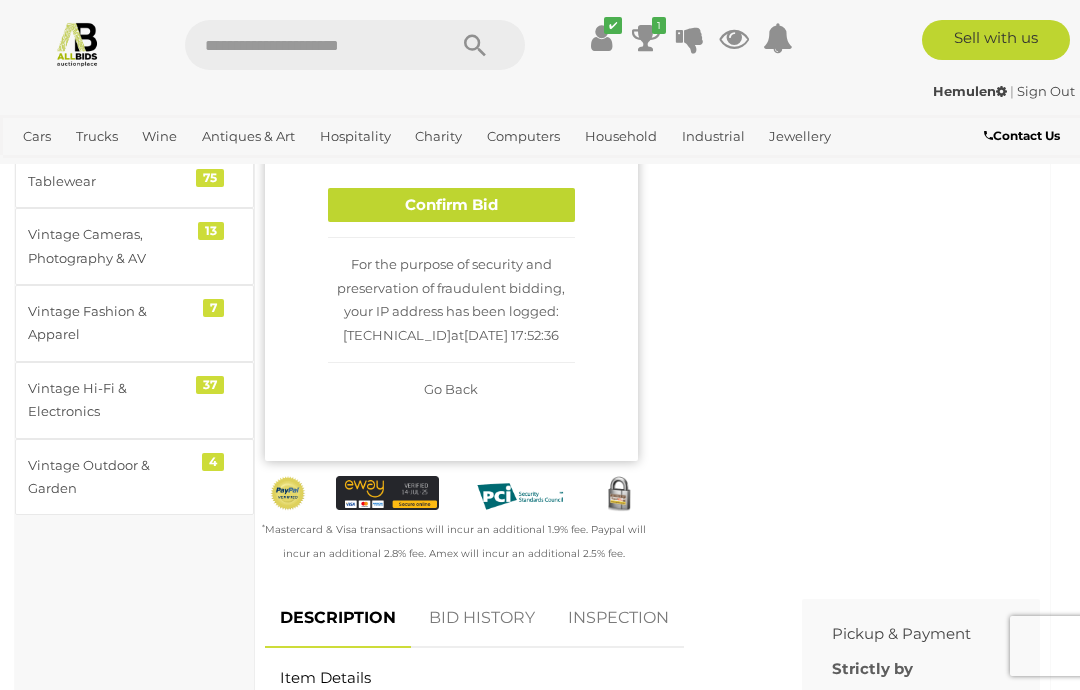 type 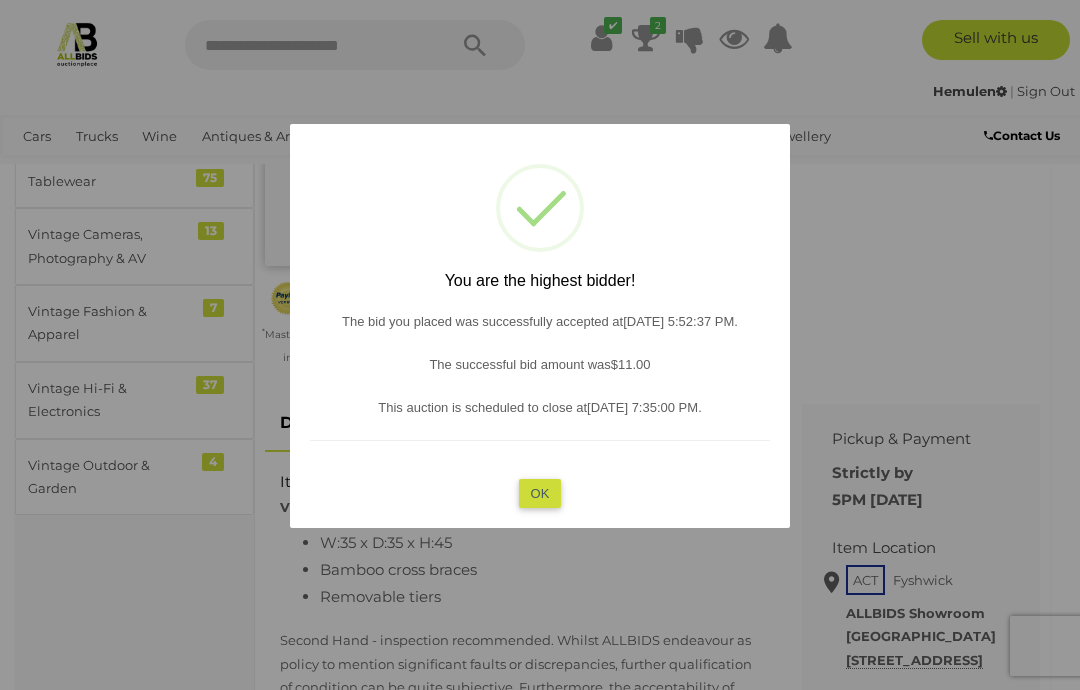 click on "OK" at bounding box center (540, 493) 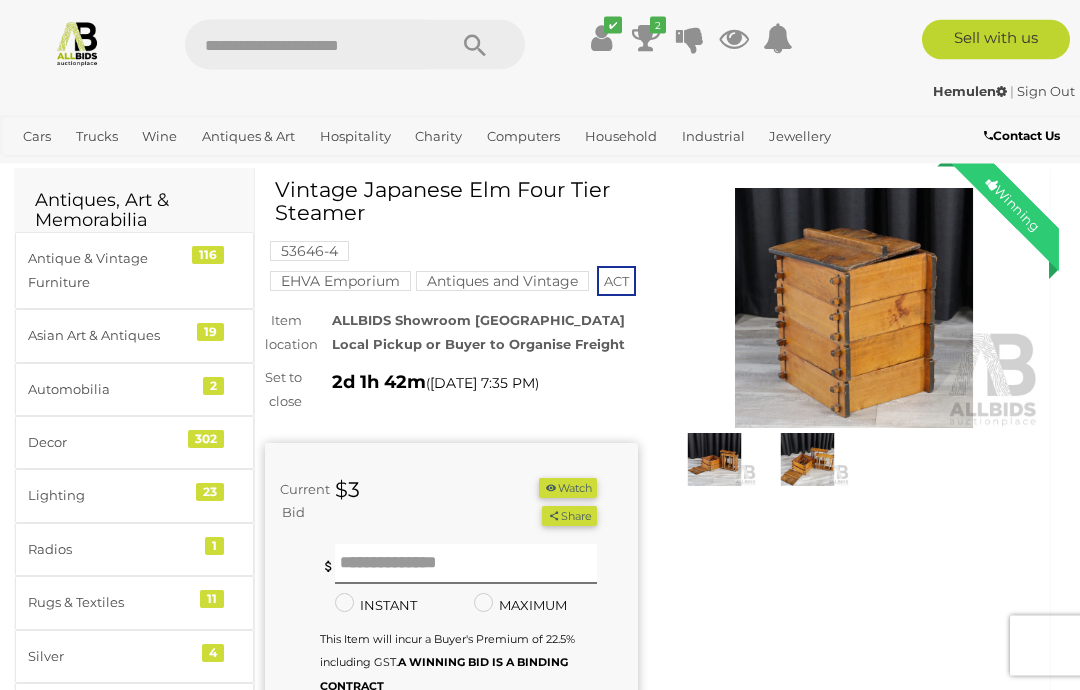 scroll, scrollTop: 0, scrollLeft: 0, axis: both 